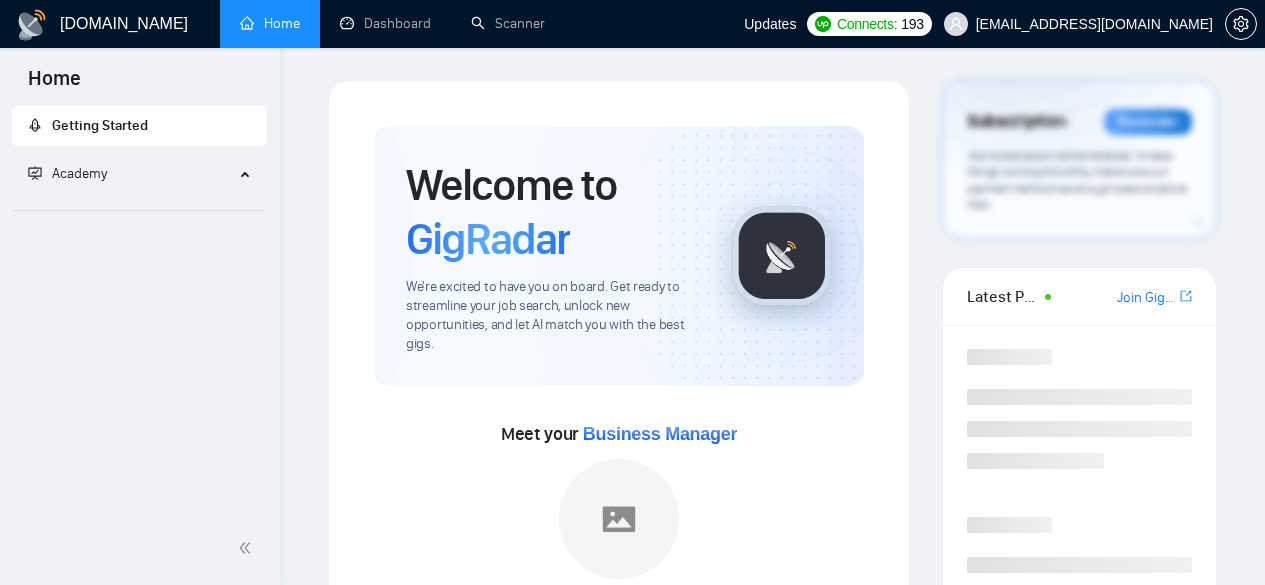 scroll, scrollTop: 0, scrollLeft: 0, axis: both 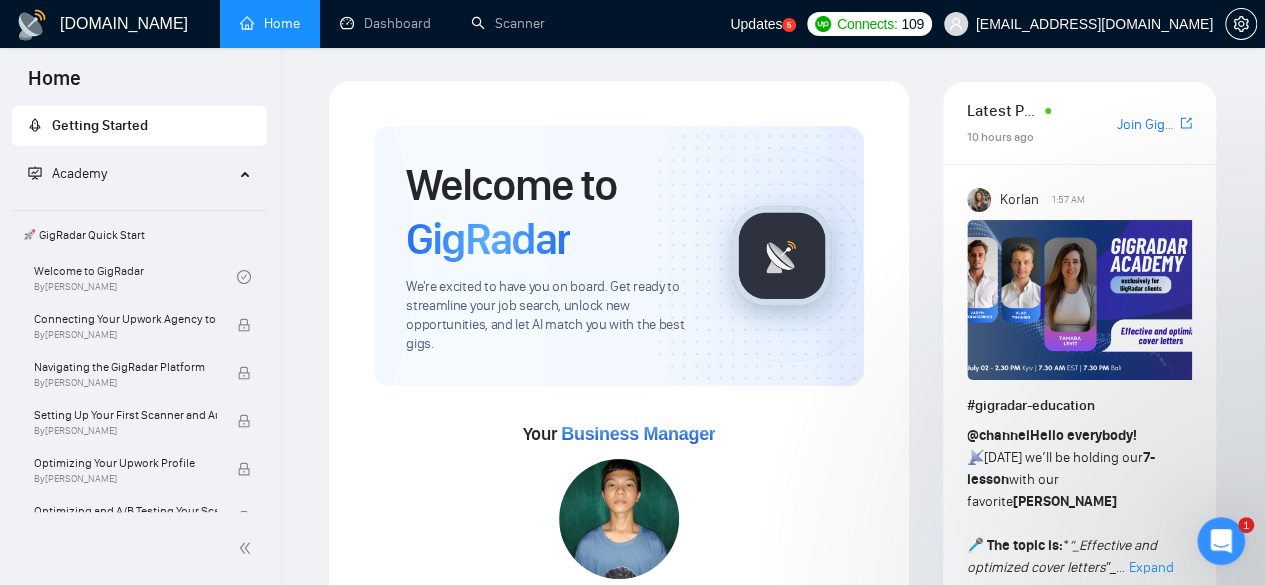 click 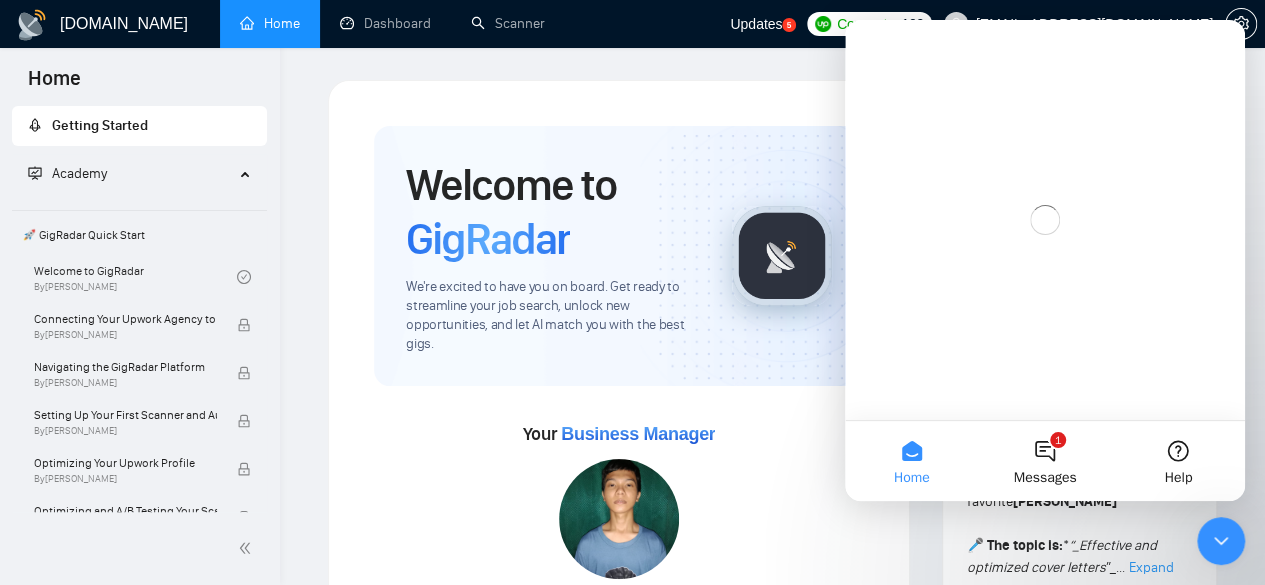 scroll, scrollTop: 0, scrollLeft: 0, axis: both 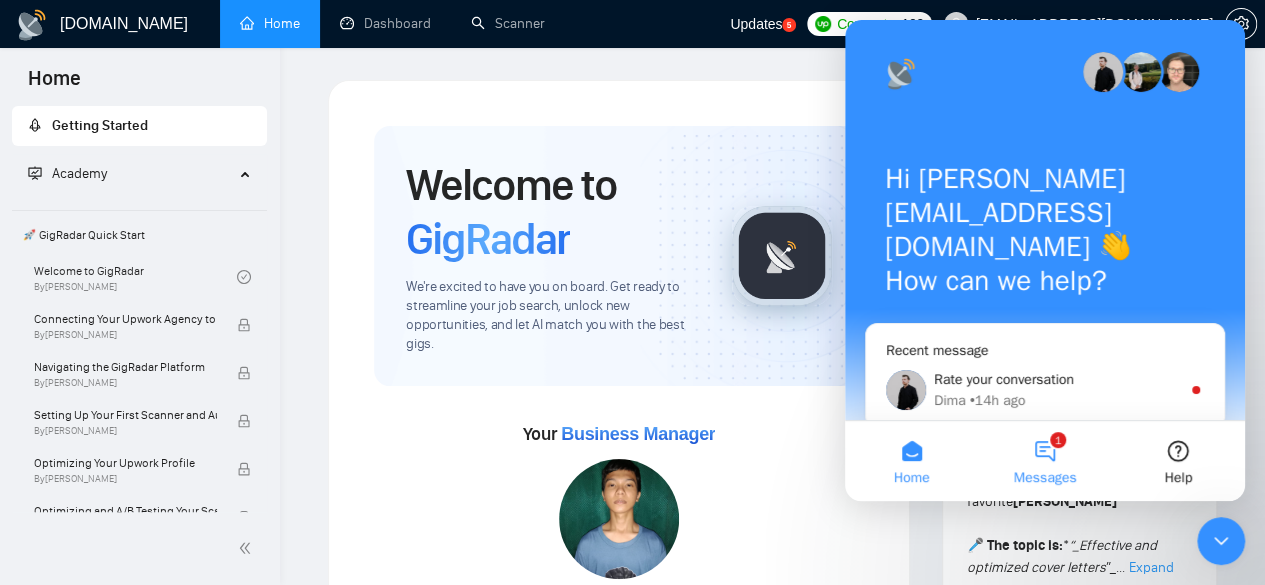 click on "1 Messages" at bounding box center (1044, 461) 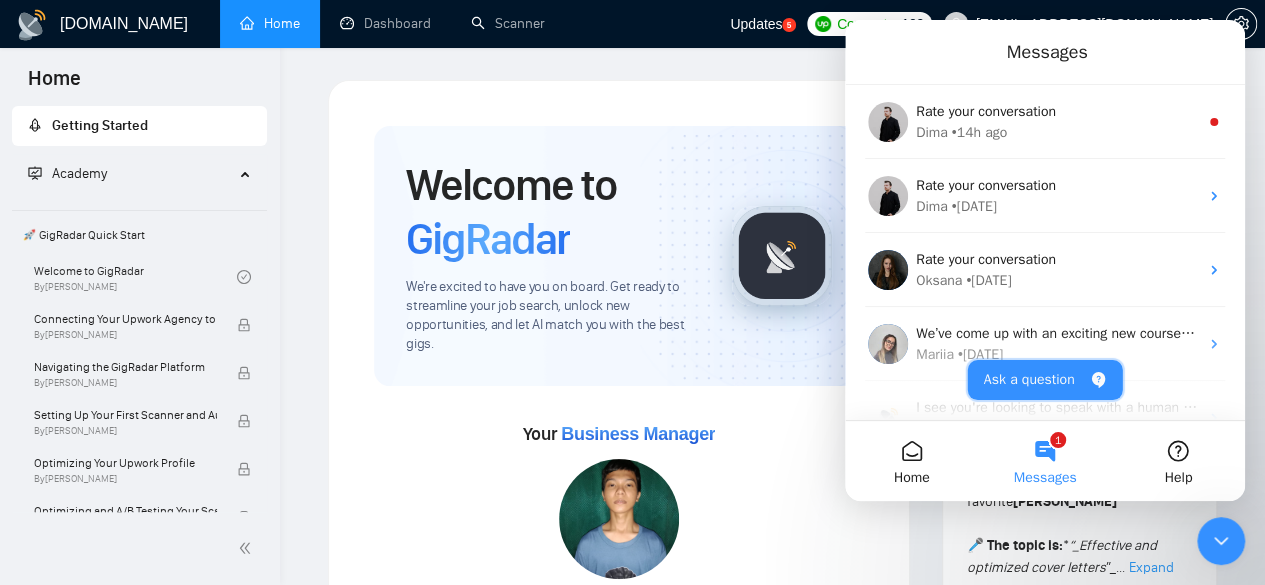 click on "Ask a question" at bounding box center (1045, 380) 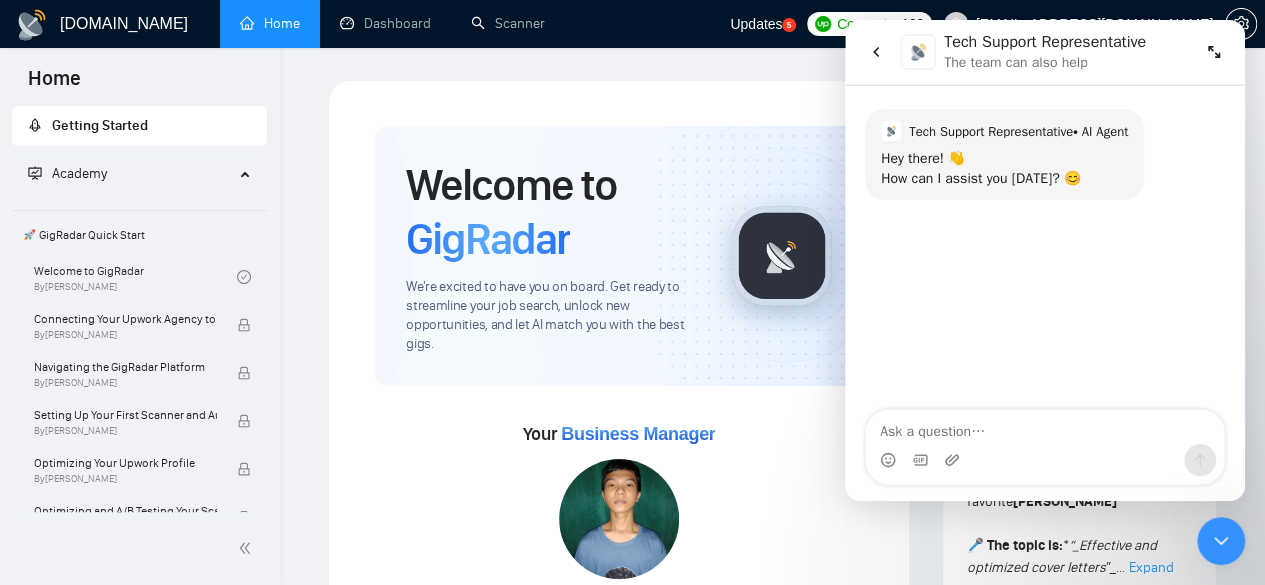 click at bounding box center (1045, 427) 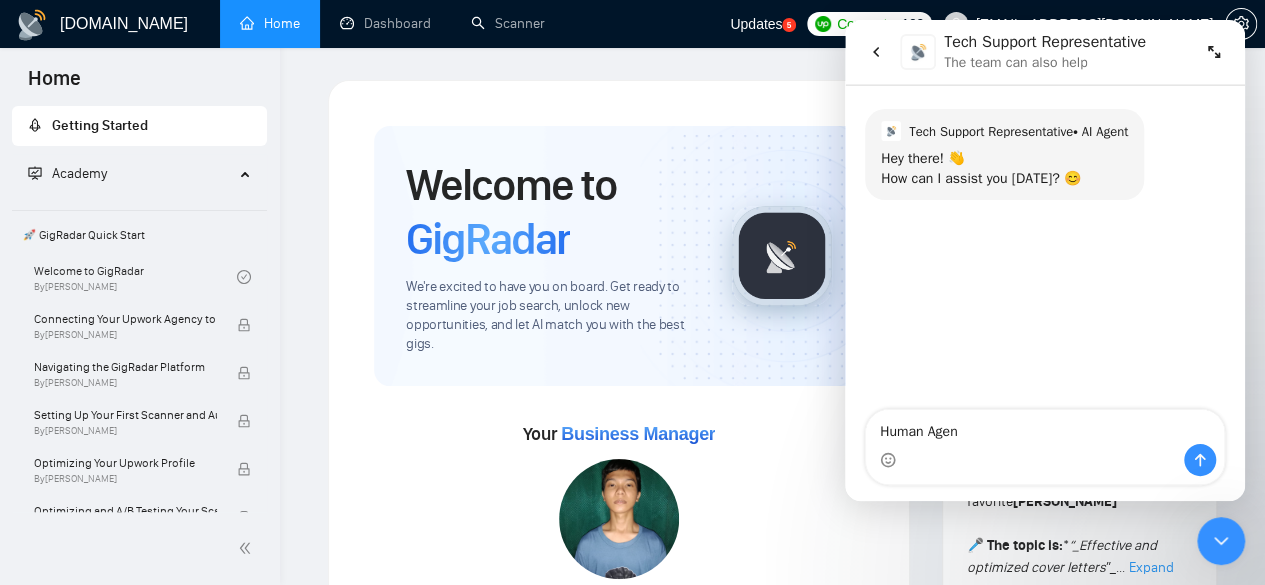 type on "Human Agent" 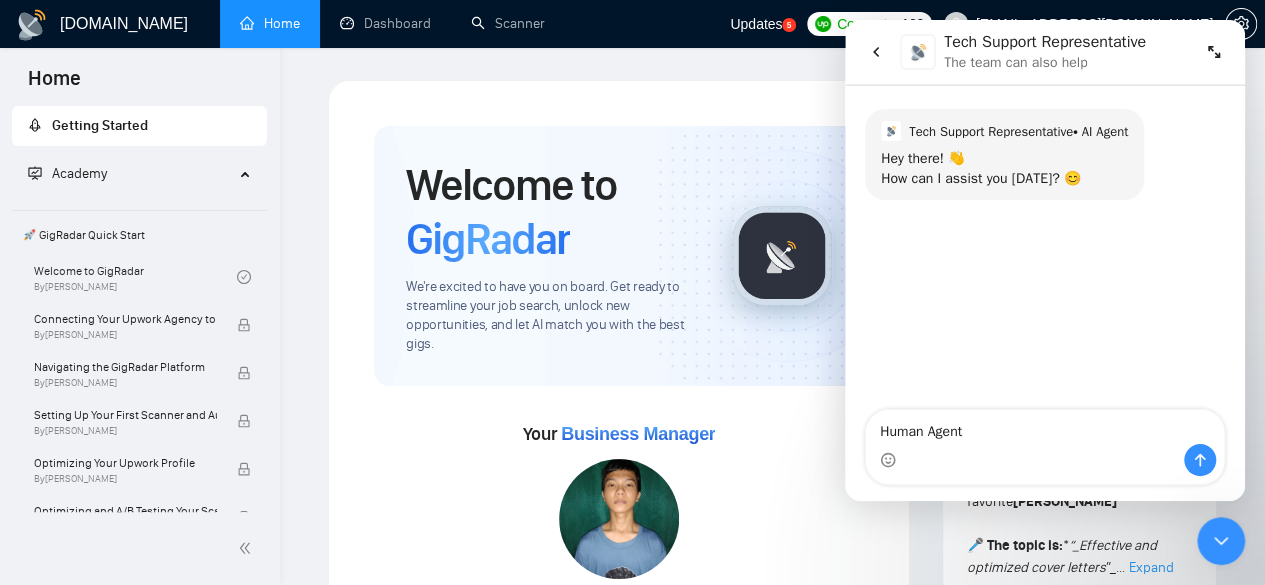 type 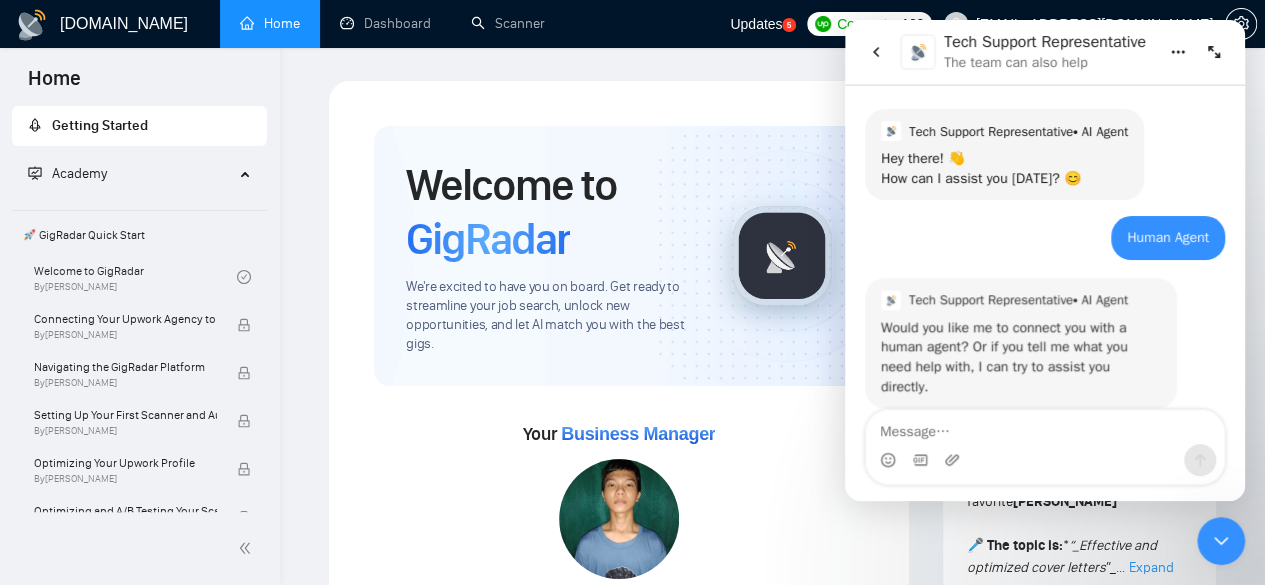 scroll, scrollTop: 16, scrollLeft: 0, axis: vertical 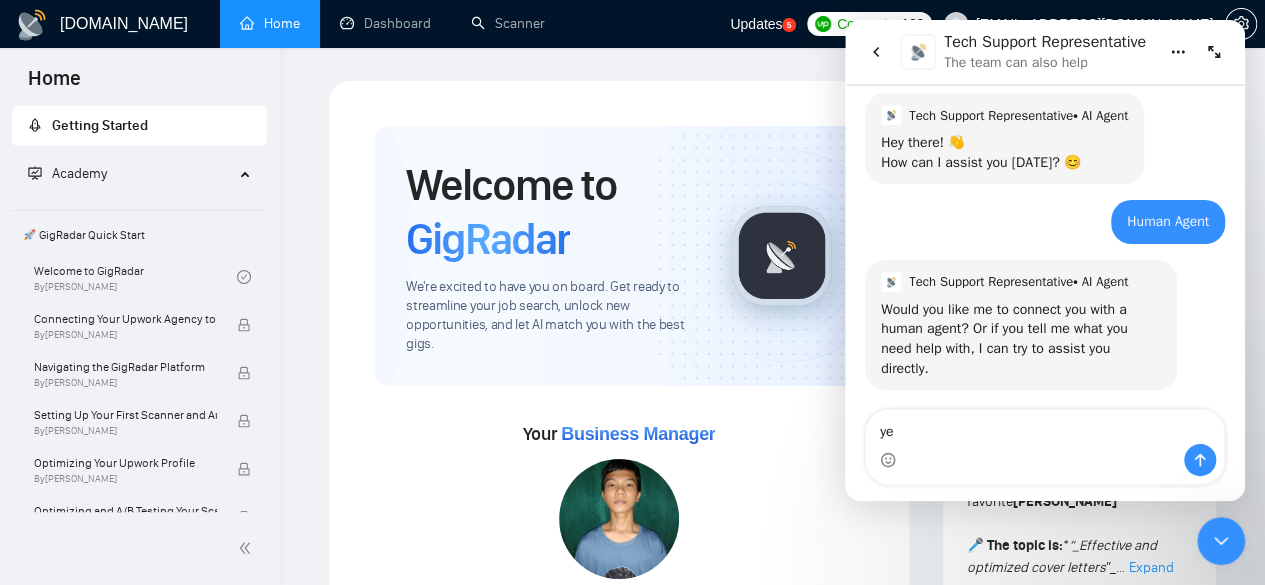 type on "yes" 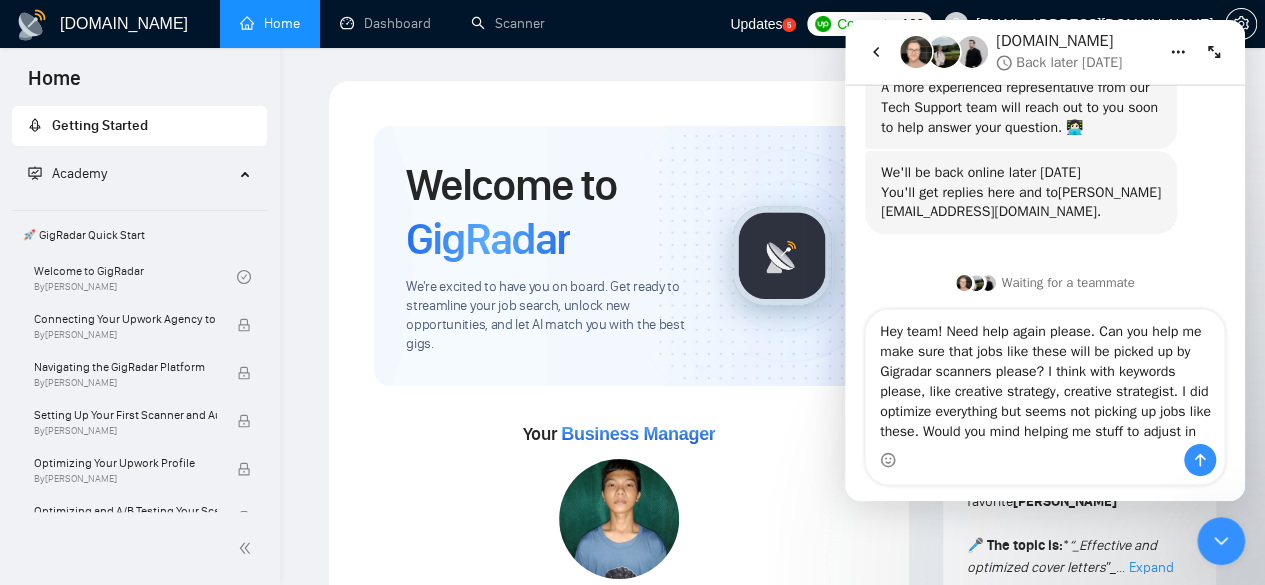 scroll, scrollTop: 483, scrollLeft: 0, axis: vertical 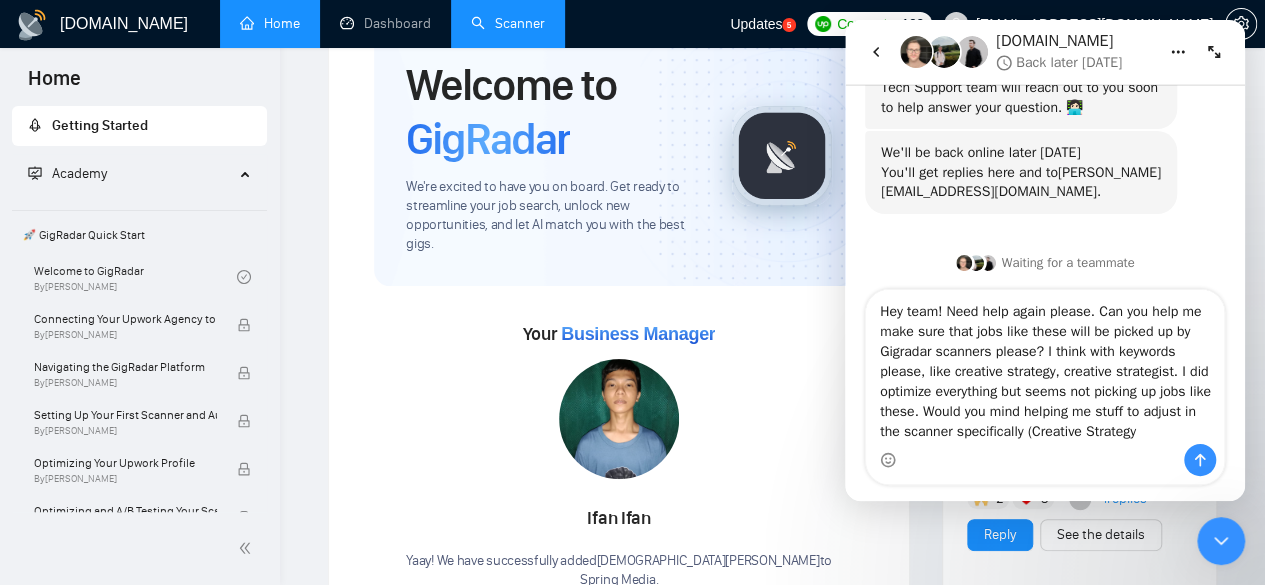 click on "Scanner" at bounding box center [508, 23] 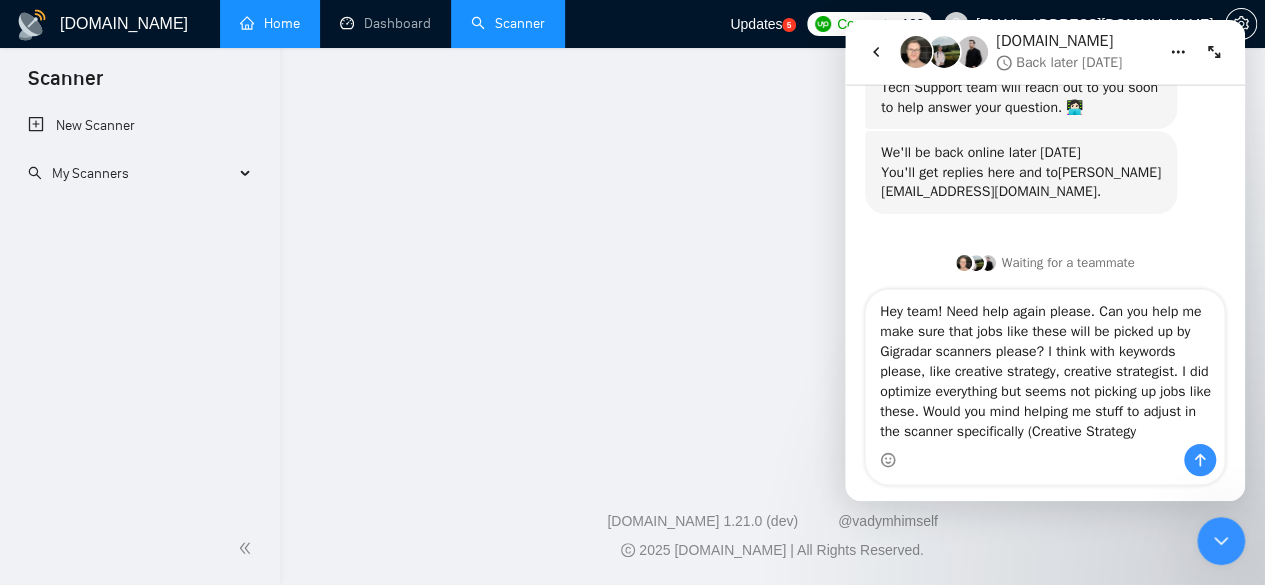 scroll, scrollTop: 0, scrollLeft: 0, axis: both 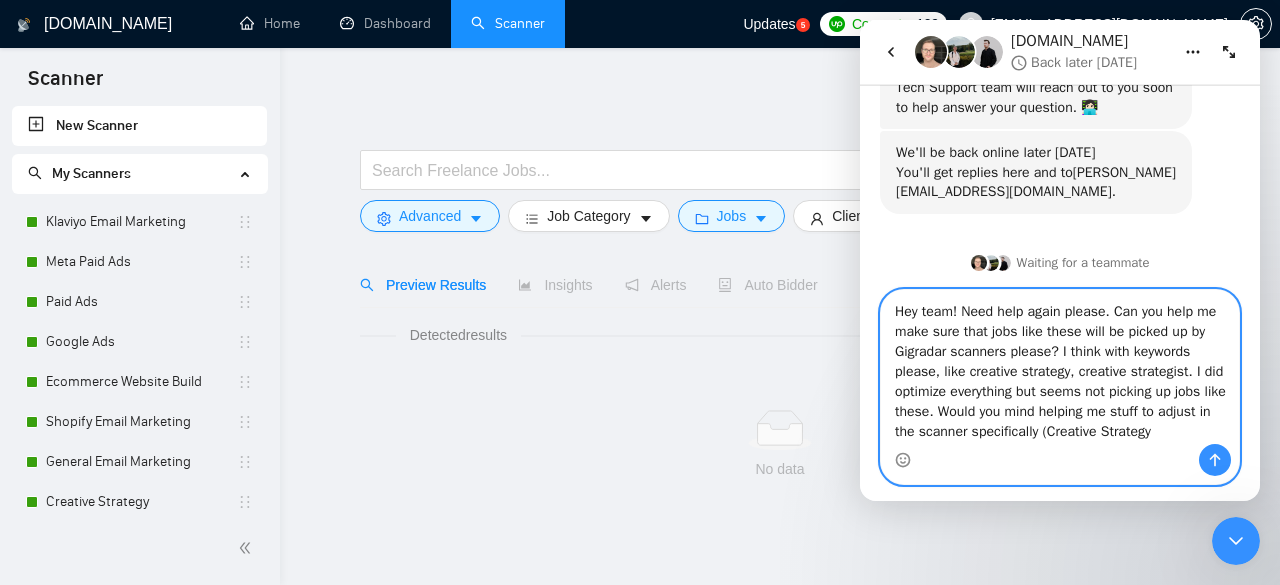 click on "Hey team! Need help again please. Can you help me make sure that jobs like these will be picked up by Gigradar scanners please? I think with keywords please, like creative strategy, creative strategist. I did optimize everything but seems not picking up jobs like these. Would you mind helping me stuff to adjust in the scanner specifically (Creative Strategy" at bounding box center [1060, 367] 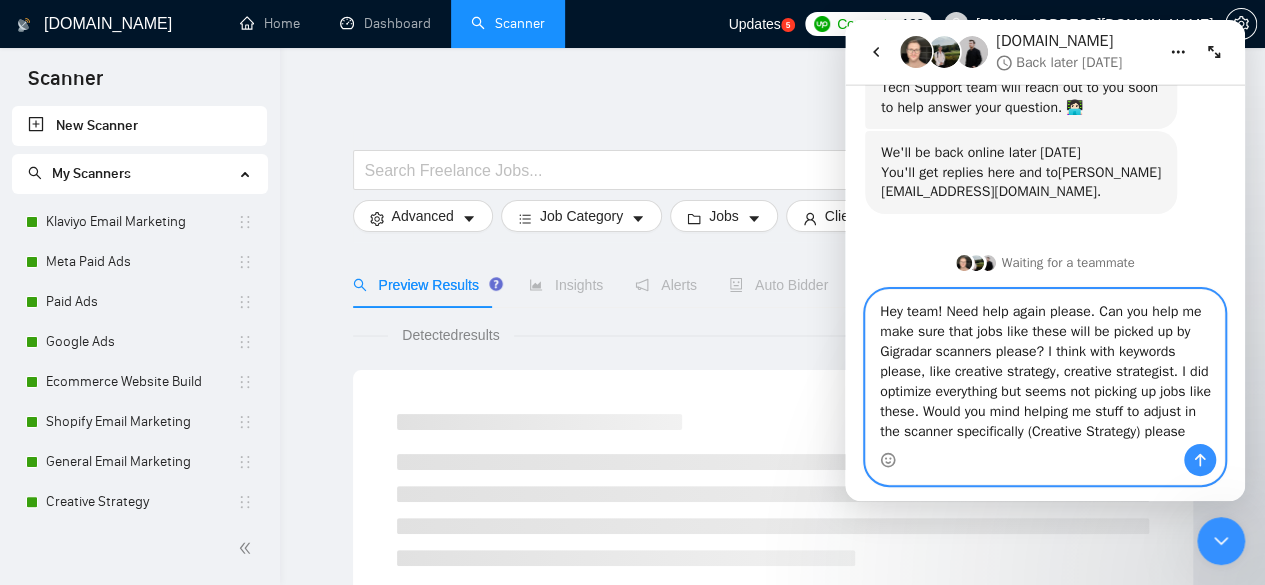 type on "Hey team! Need help again please. Can you help me make sure that jobs like these will be picked up by Gigradar scanners please? I think with keywords please, like creative strategy, creative strategist. I did optimize everything but seems not picking up jobs like these. Would you mind helping me stuff to adjust in the scanner specifically (Creative Strategy) please?" 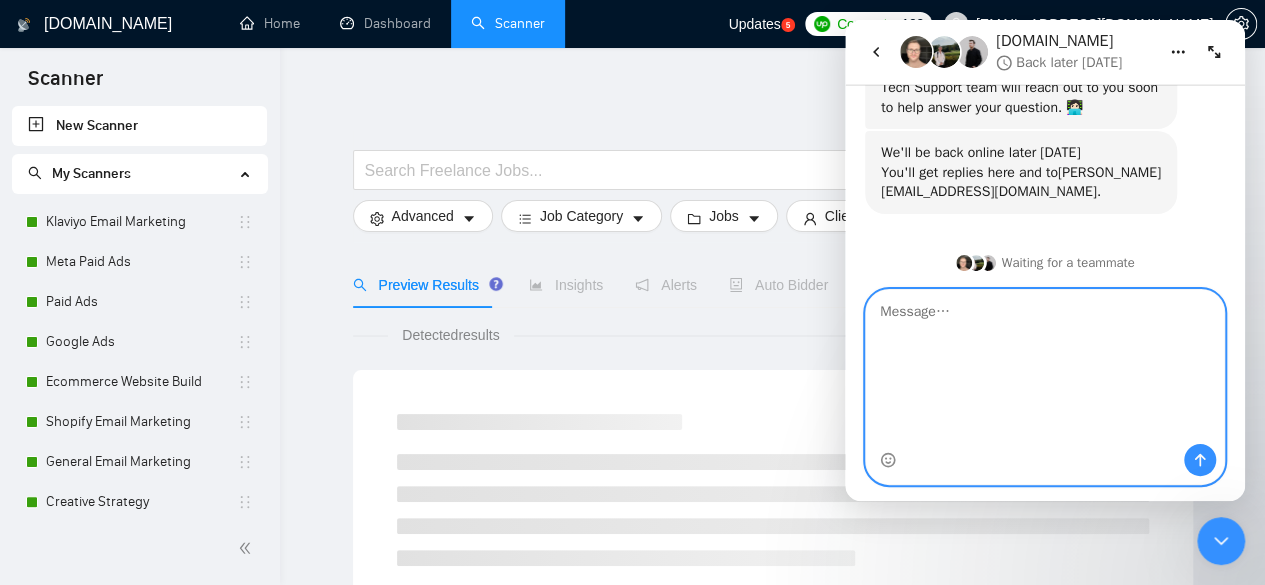 scroll, scrollTop: 580, scrollLeft: 0, axis: vertical 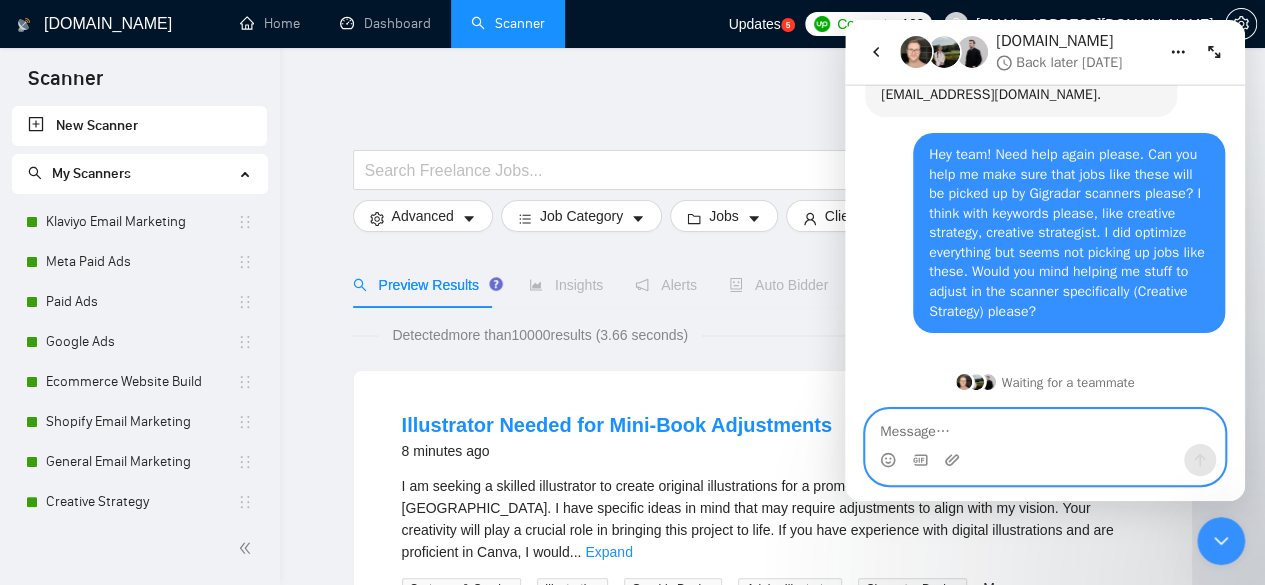 click at bounding box center [1045, 427] 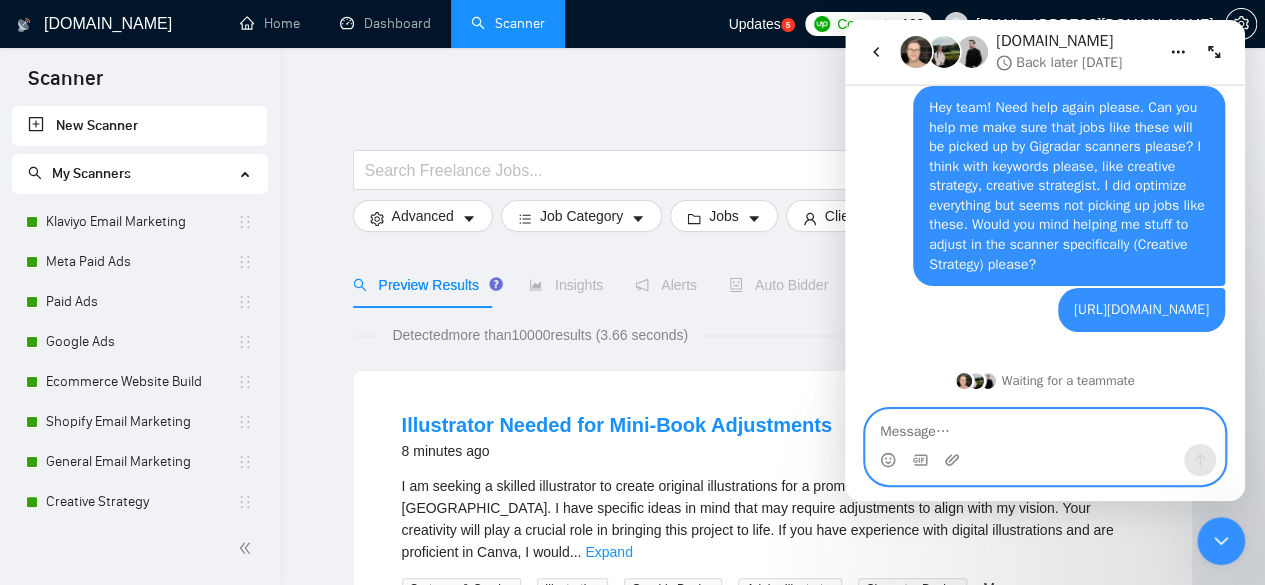 scroll, scrollTop: 762, scrollLeft: 0, axis: vertical 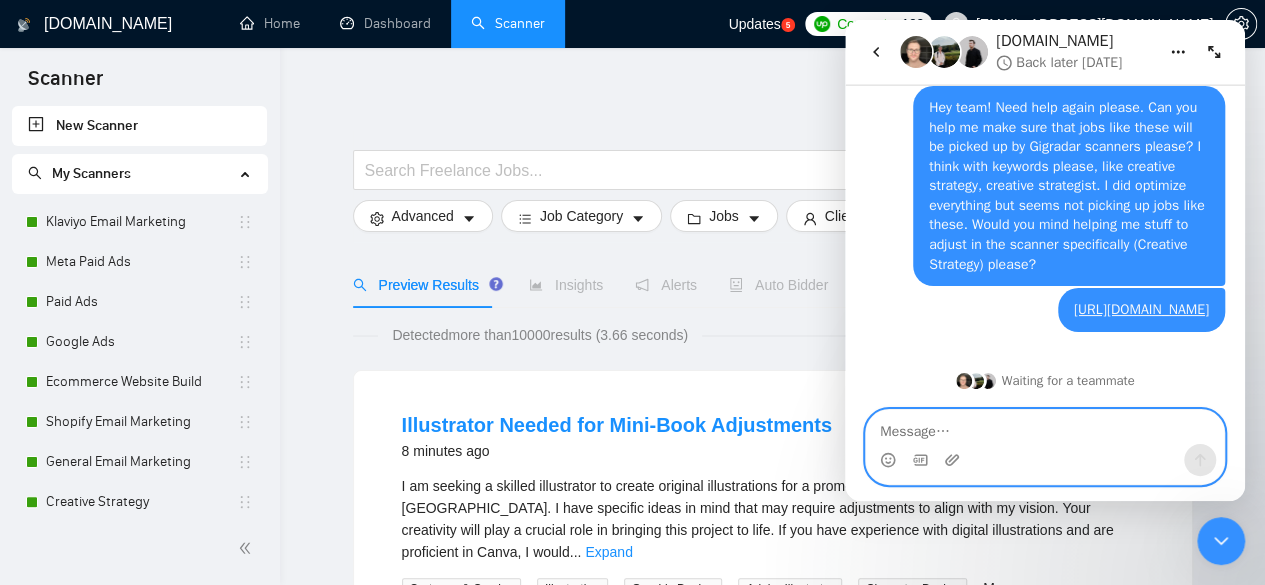 click at bounding box center [1045, 427] 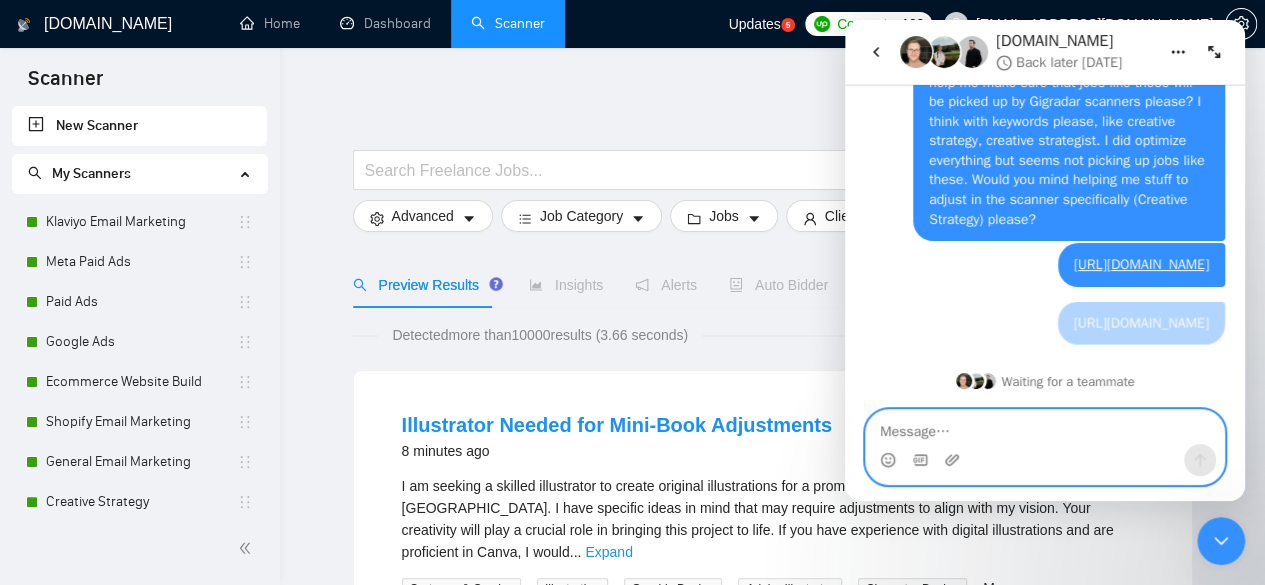 scroll, scrollTop: 945, scrollLeft: 0, axis: vertical 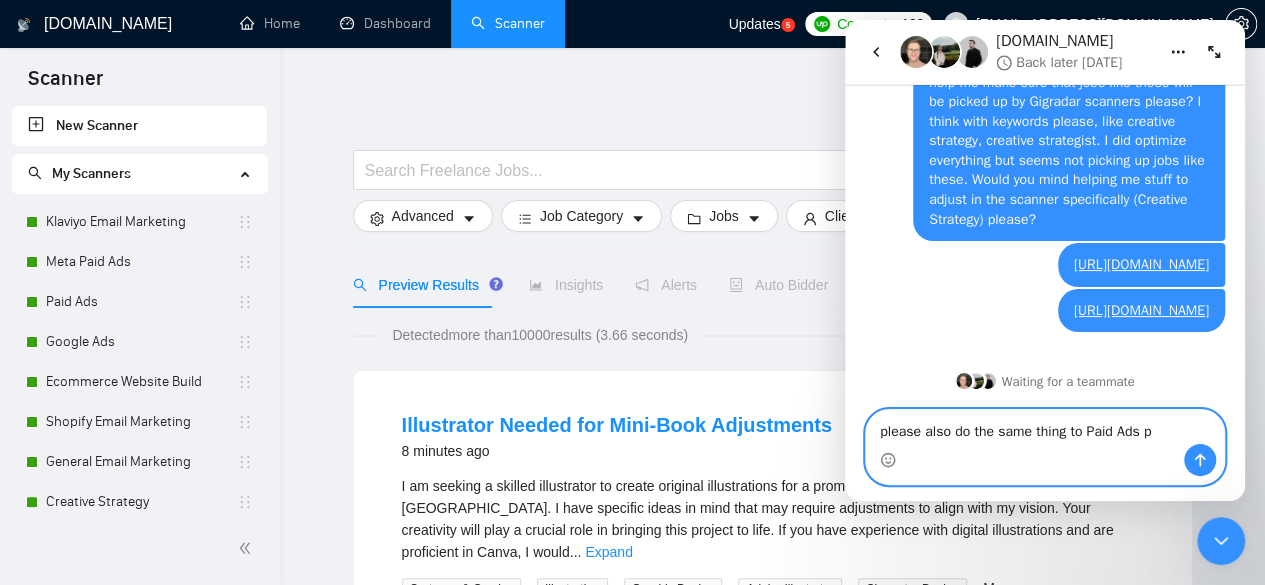 type on "please also do the same thing to Paid Ads" 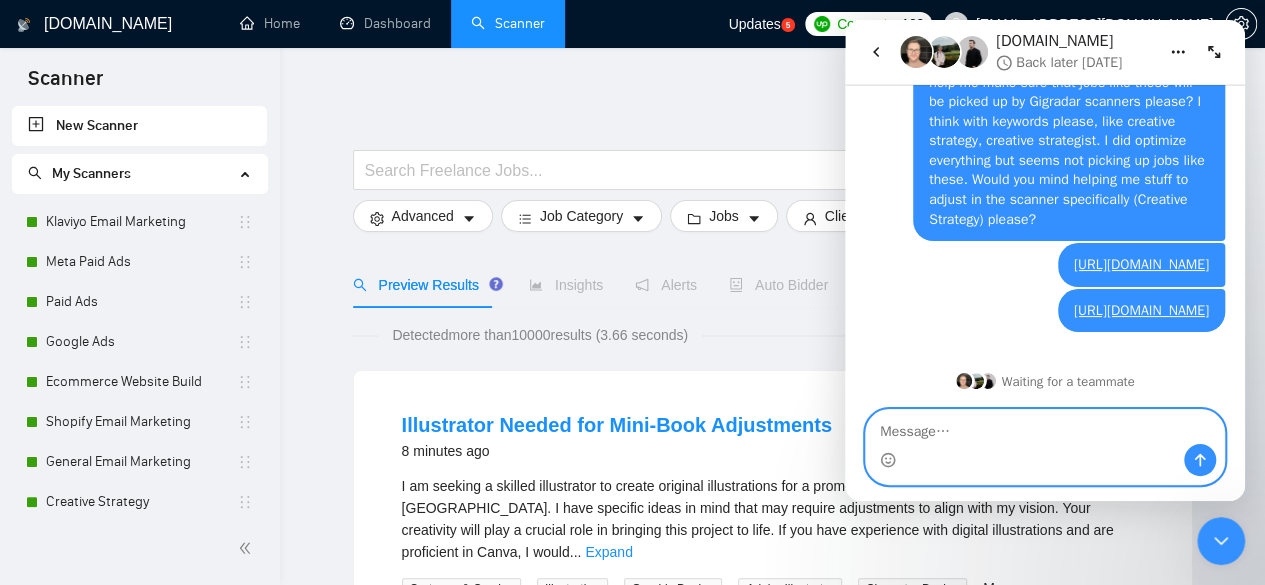 scroll, scrollTop: 991, scrollLeft: 0, axis: vertical 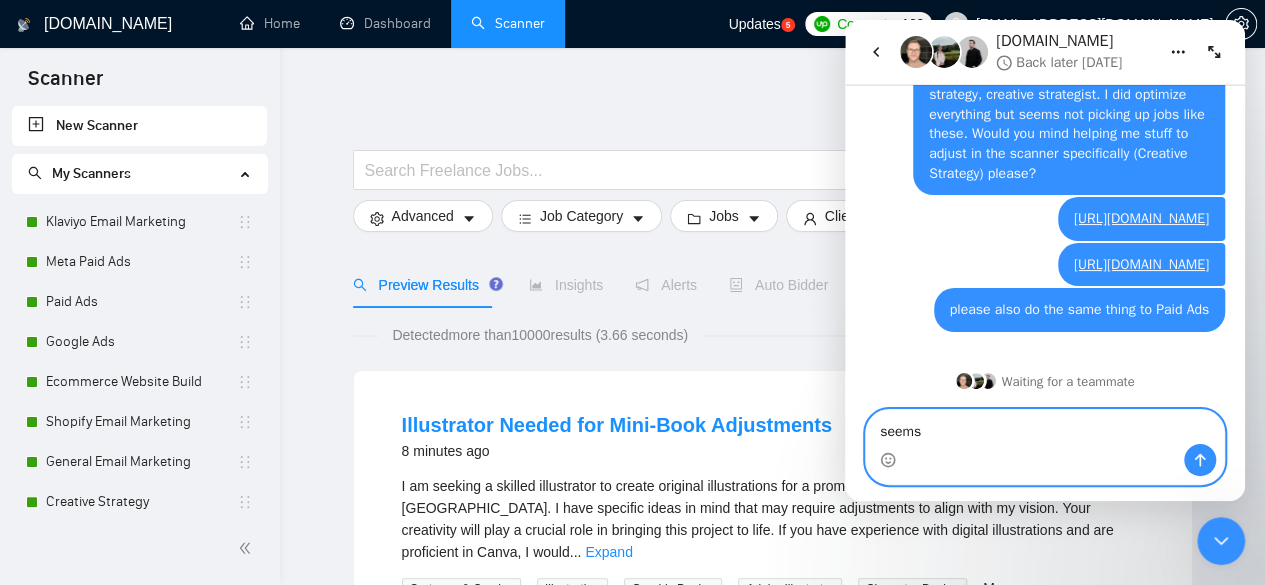 type on "seems l" 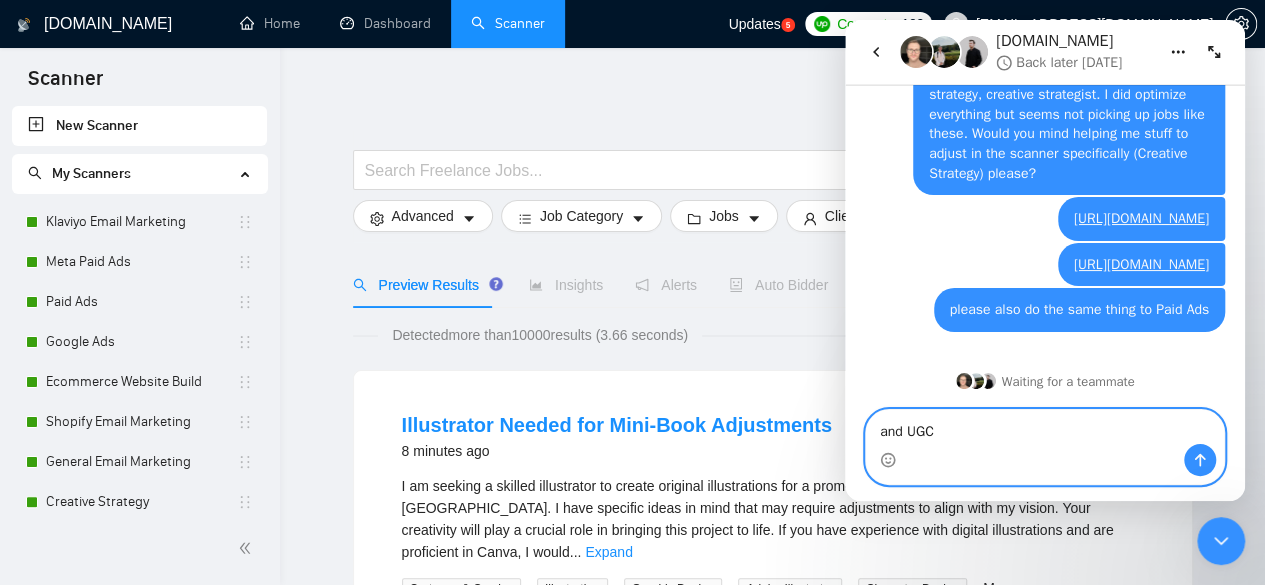 type on "and UGC" 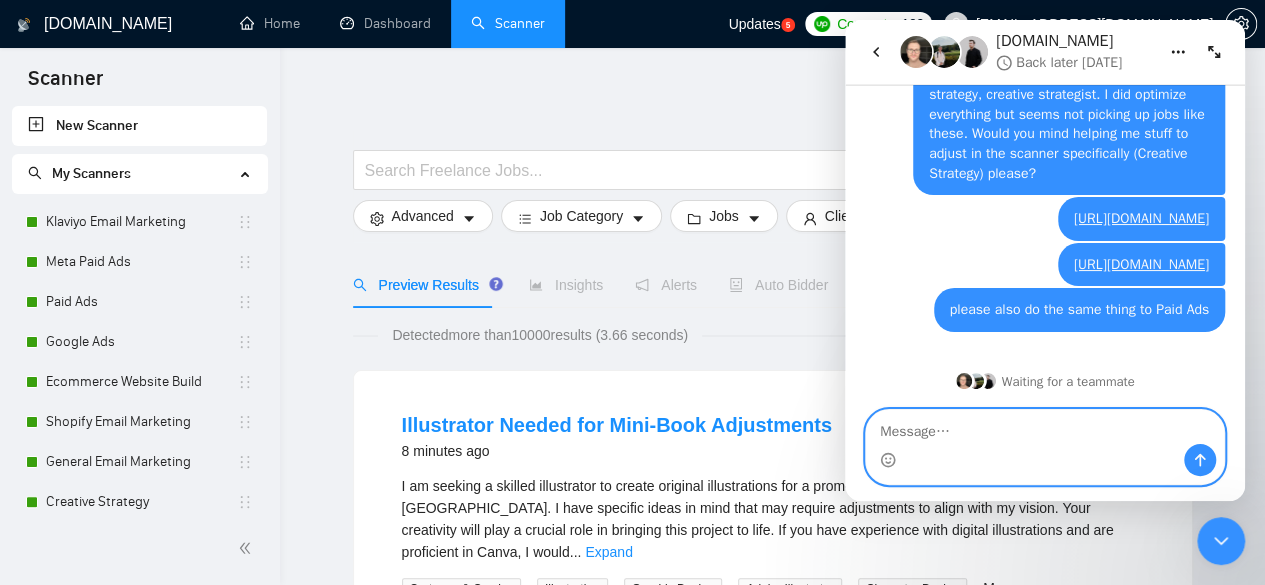 scroll, scrollTop: 1036, scrollLeft: 0, axis: vertical 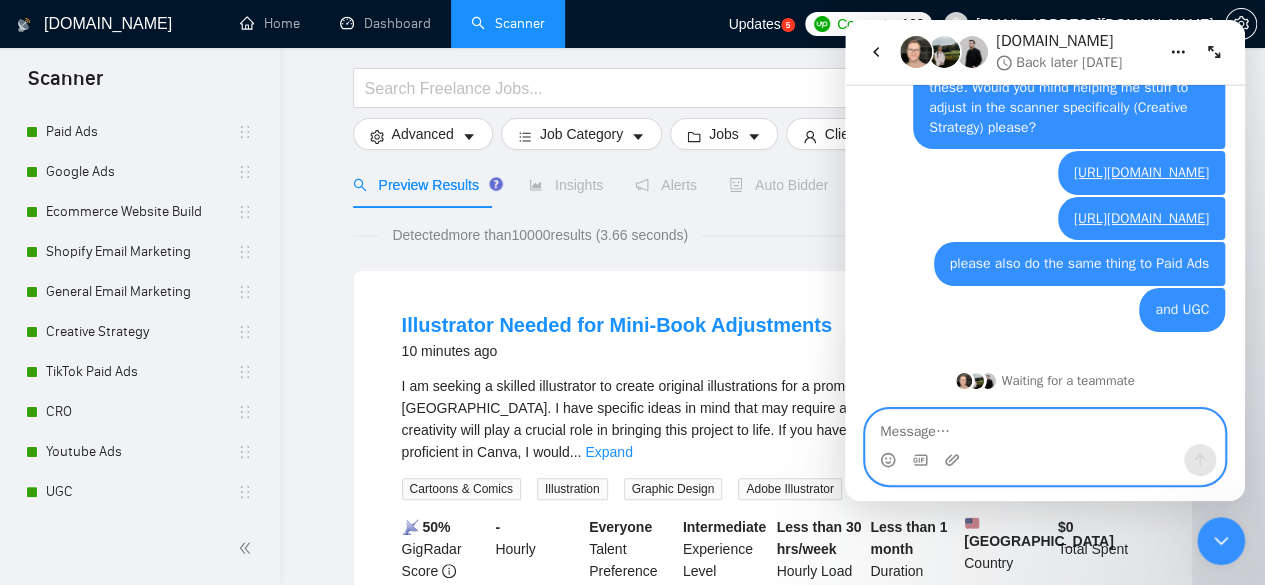 click at bounding box center (1045, 427) 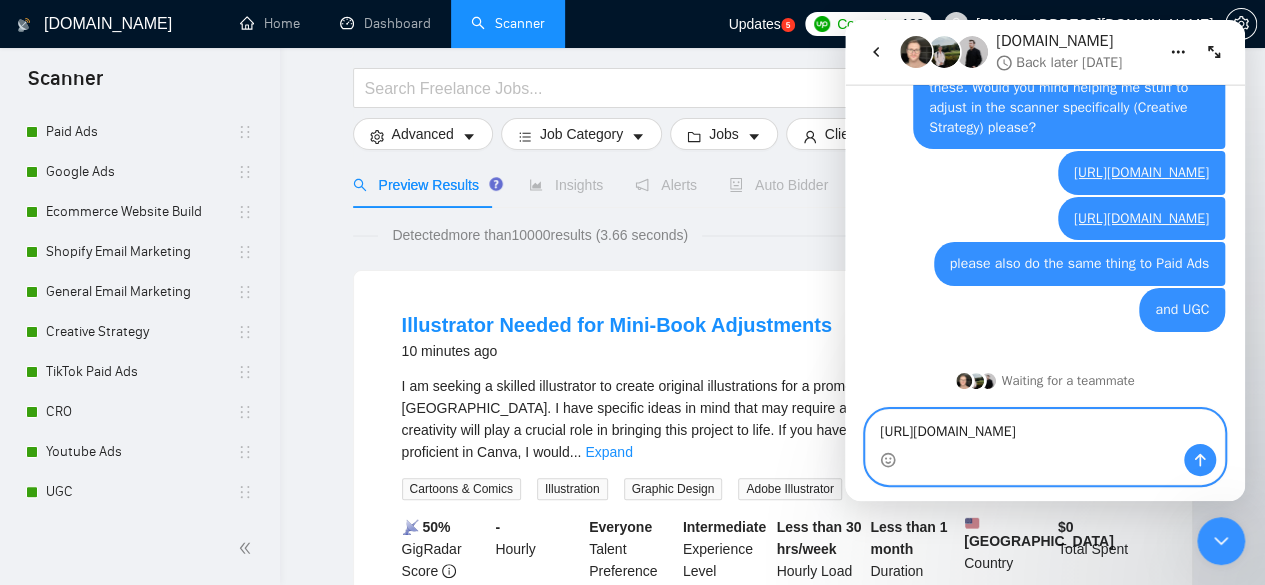 scroll, scrollTop: 1056, scrollLeft: 0, axis: vertical 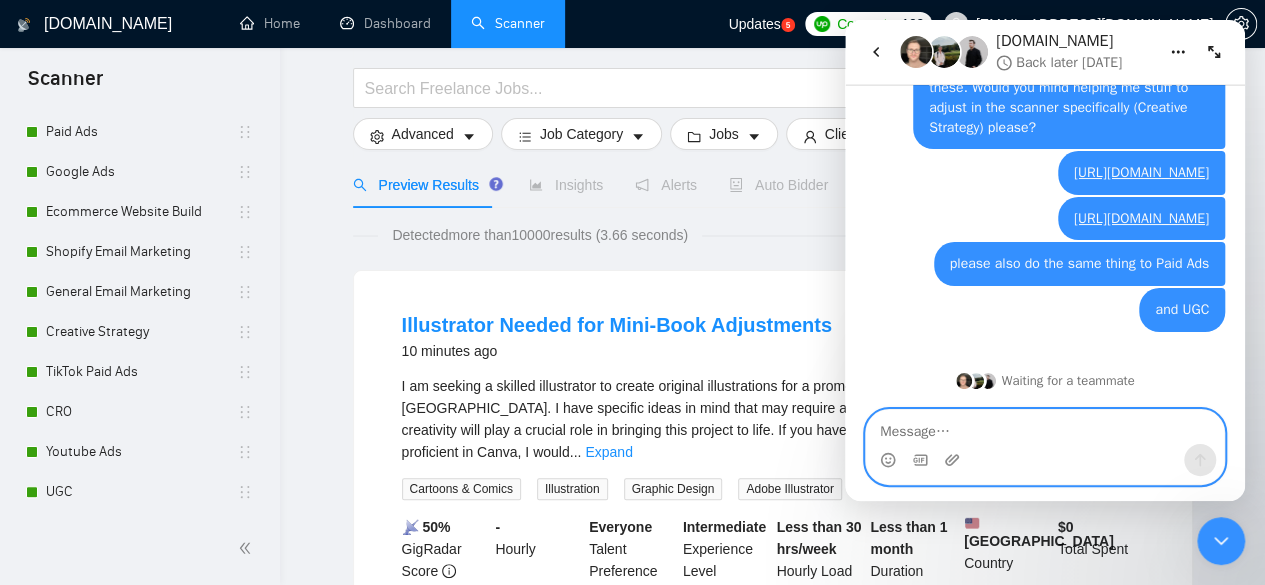 click at bounding box center (1045, 427) 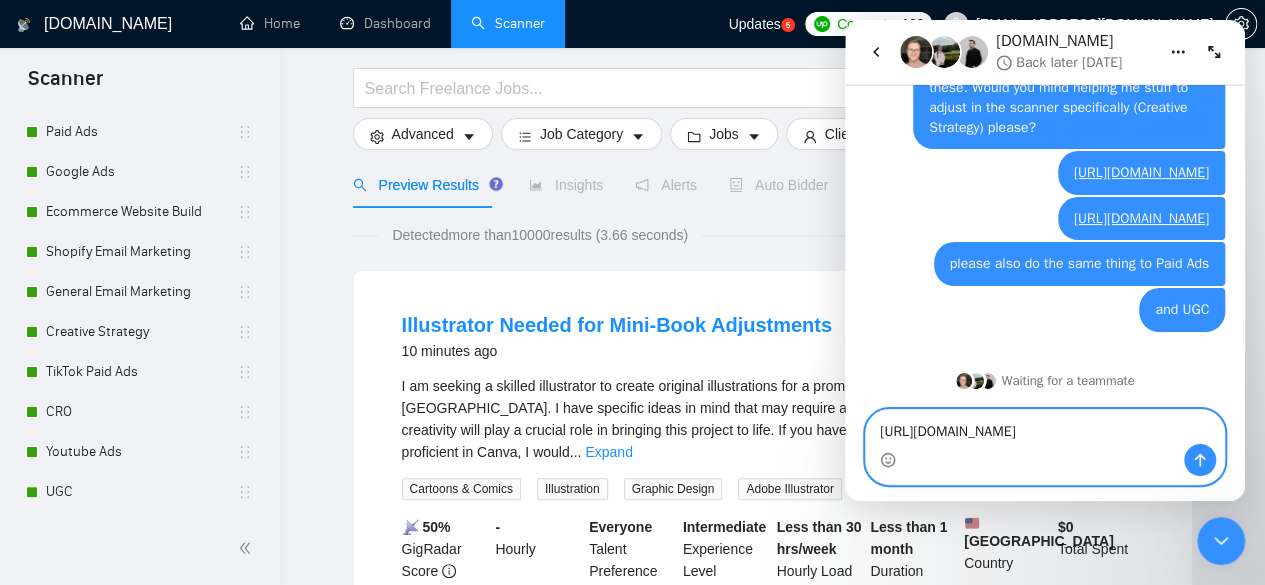 scroll, scrollTop: 17, scrollLeft: 0, axis: vertical 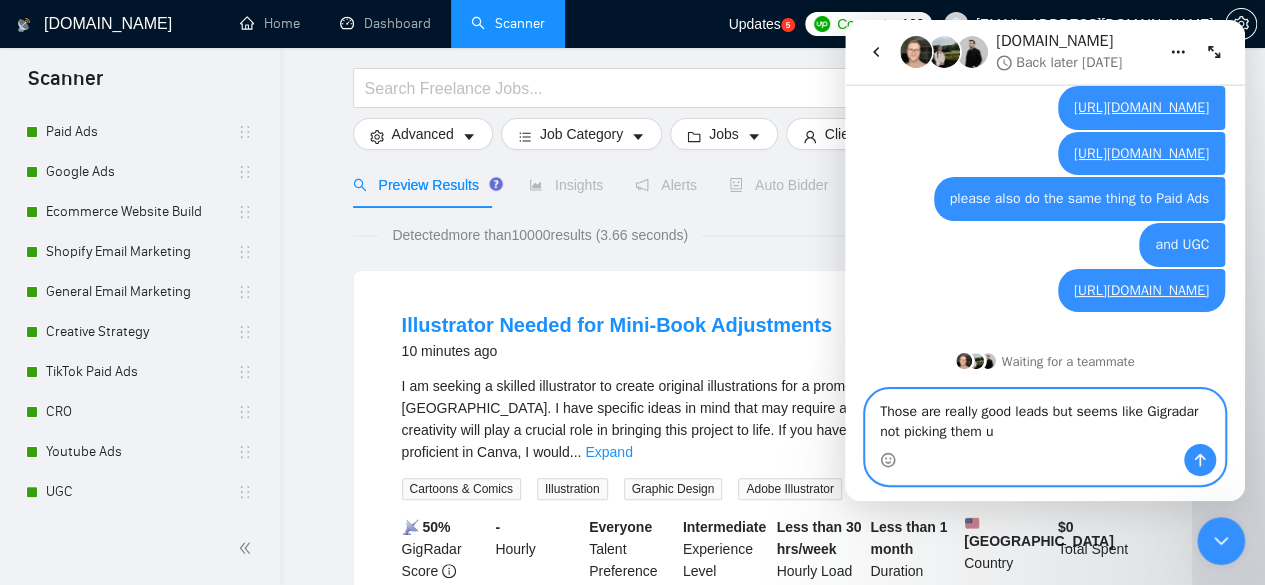 type on "Those are really good leads but seems like Gigradar not picking them up" 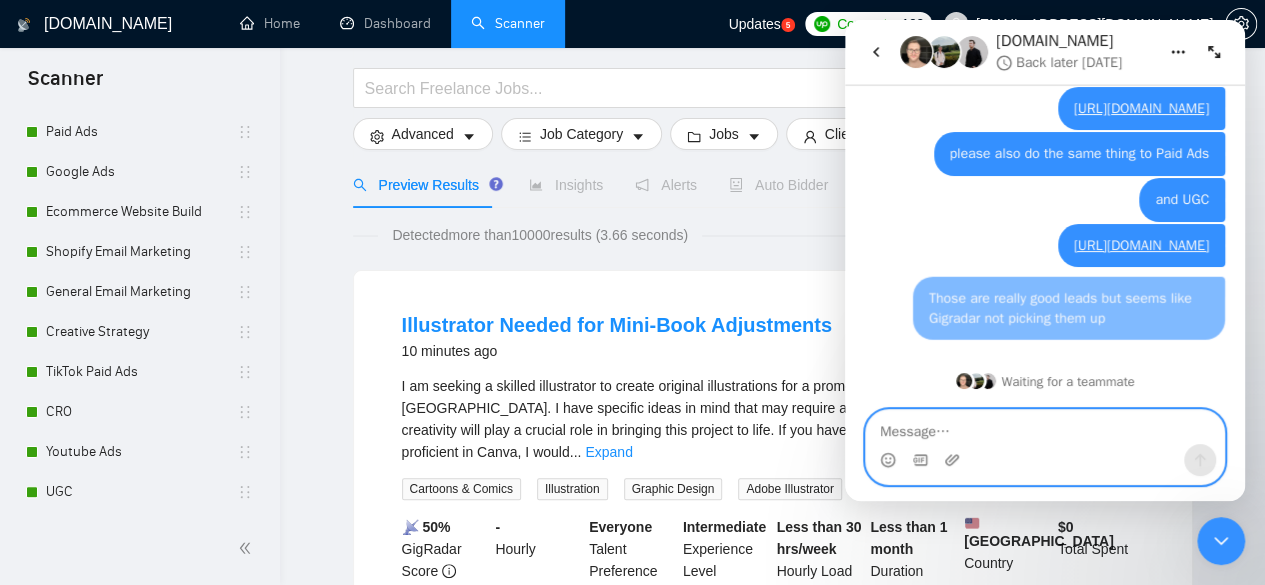 scroll, scrollTop: 1284, scrollLeft: 0, axis: vertical 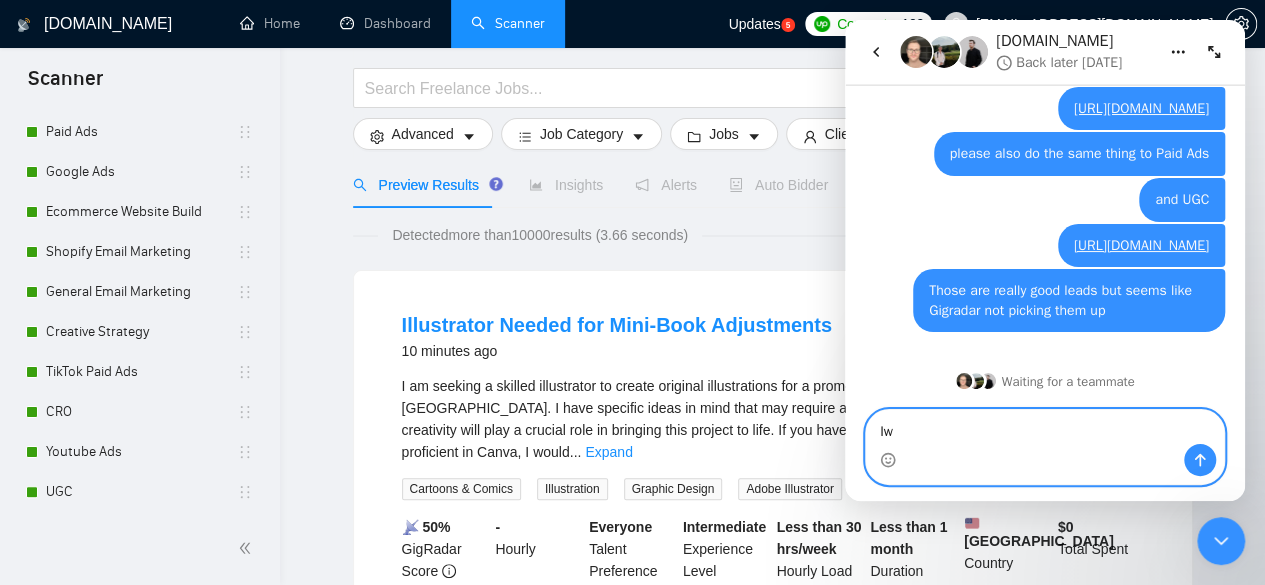 type on "I" 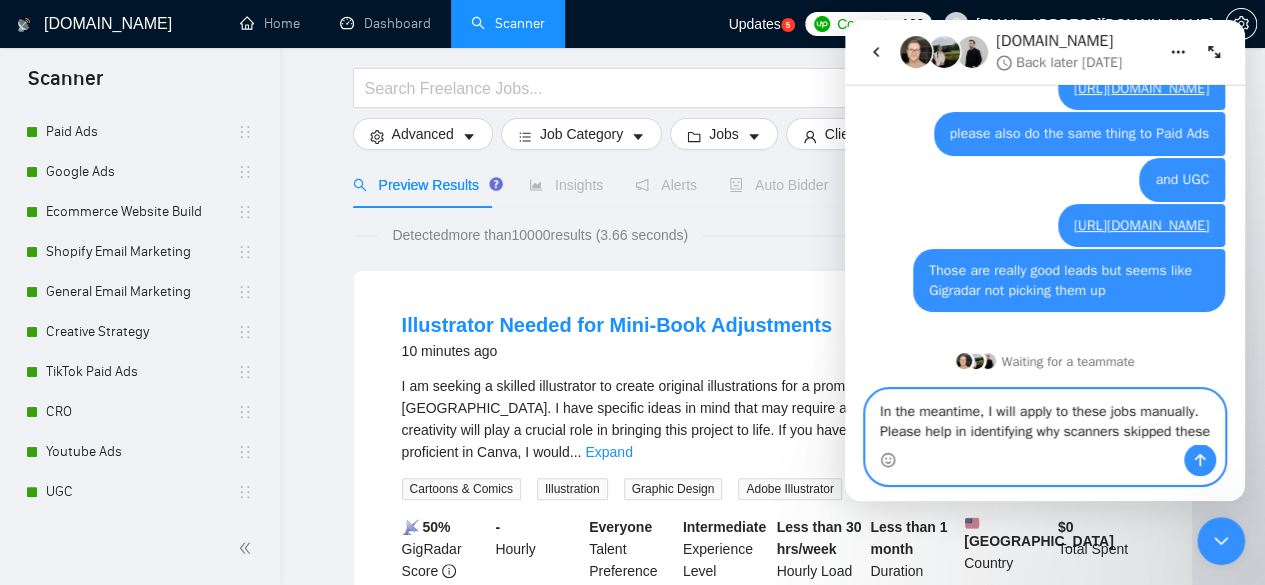 scroll, scrollTop: 1324, scrollLeft: 0, axis: vertical 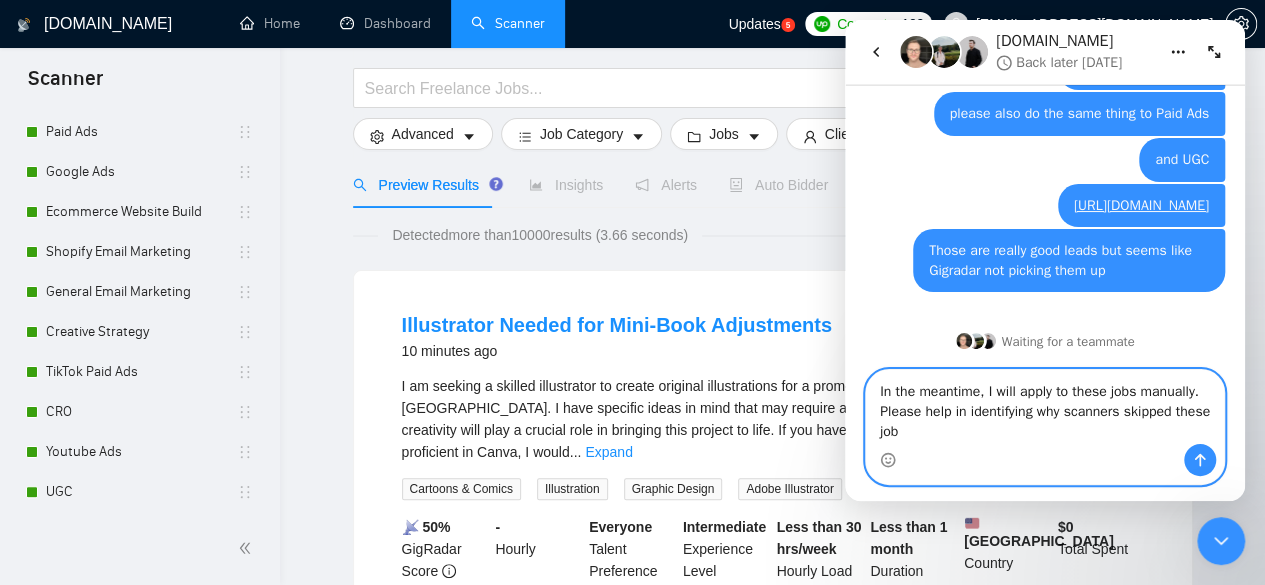 type on "In the meantime, I will apply to these jobs manually. Please help in identifying why scanners skipped these jobs" 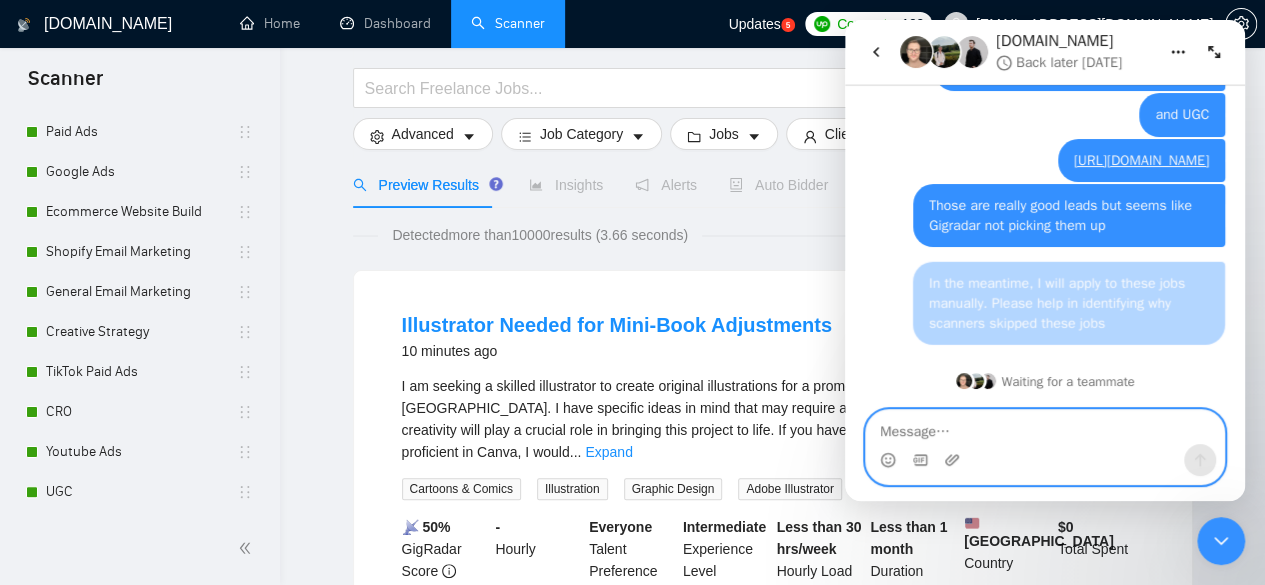 scroll, scrollTop: 1369, scrollLeft: 0, axis: vertical 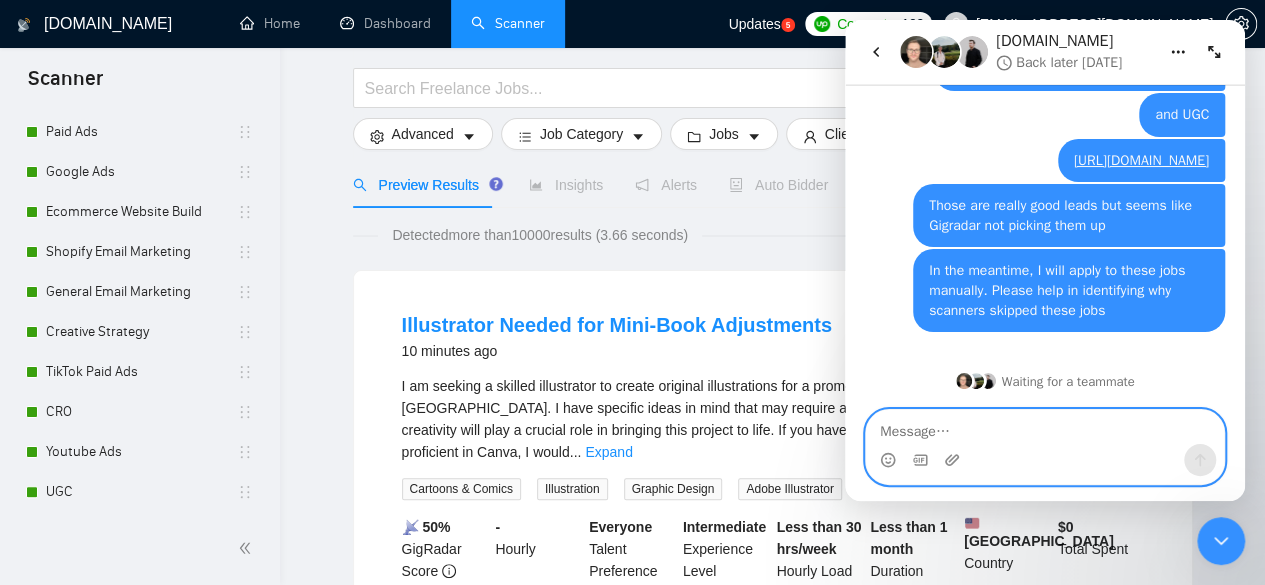 click at bounding box center (1045, 427) 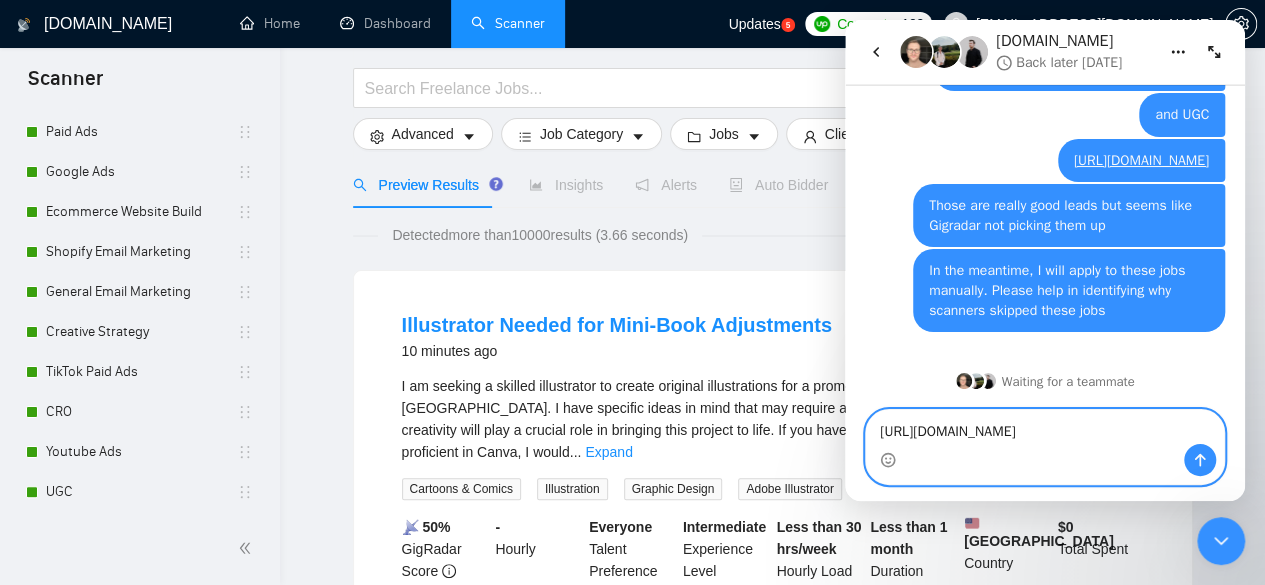scroll, scrollTop: 17, scrollLeft: 0, axis: vertical 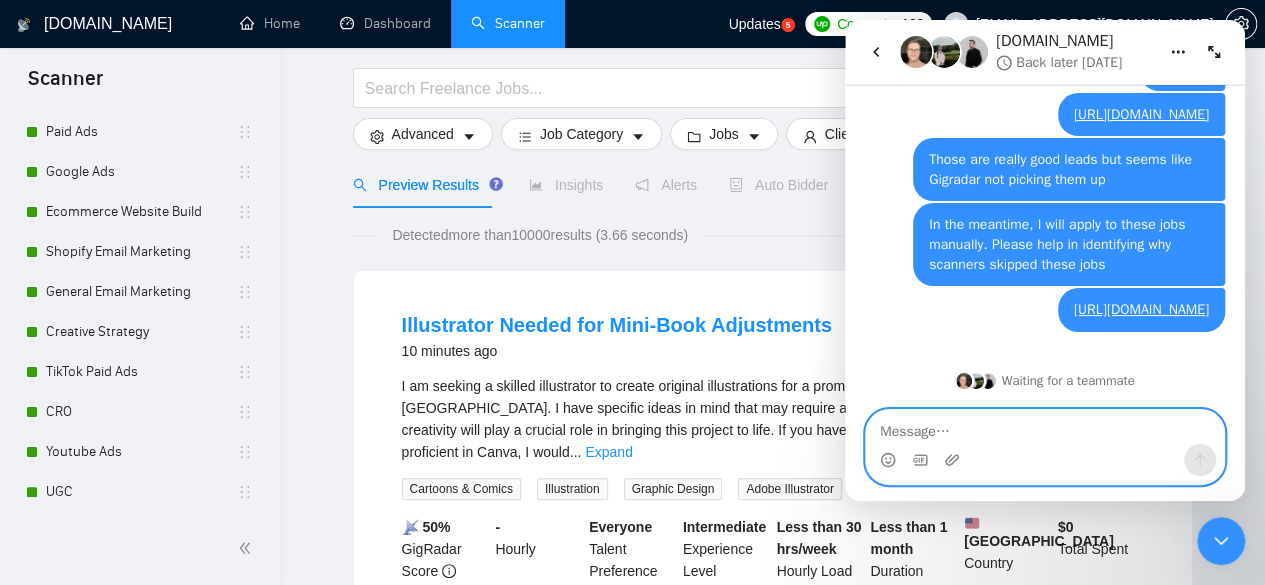 click at bounding box center [1045, 427] 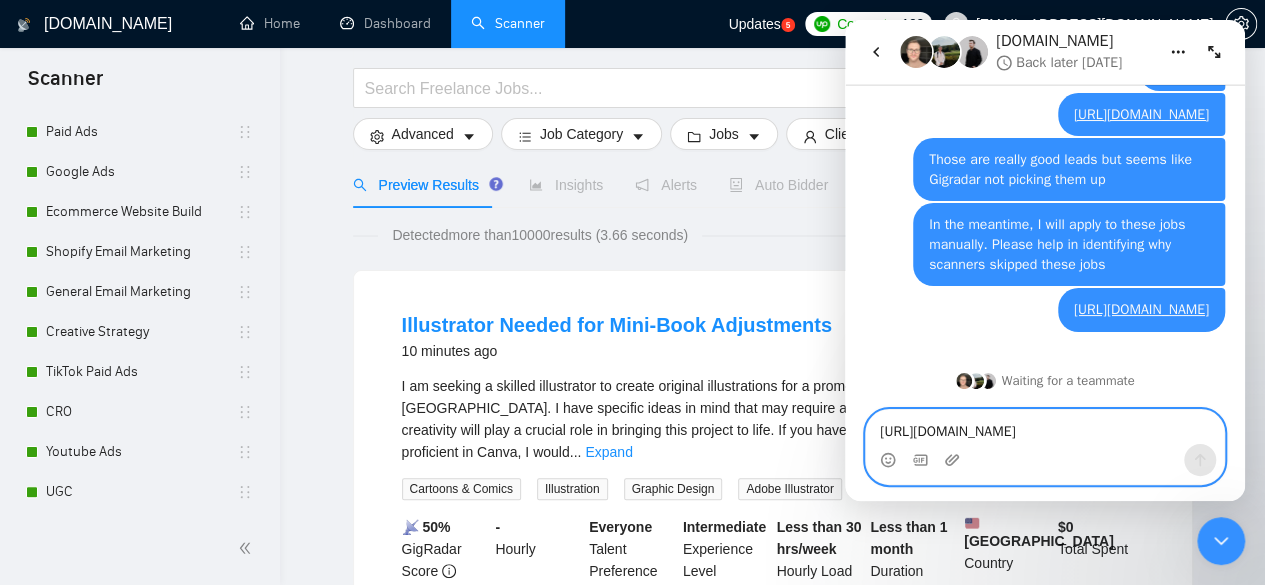 scroll, scrollTop: 17, scrollLeft: 0, axis: vertical 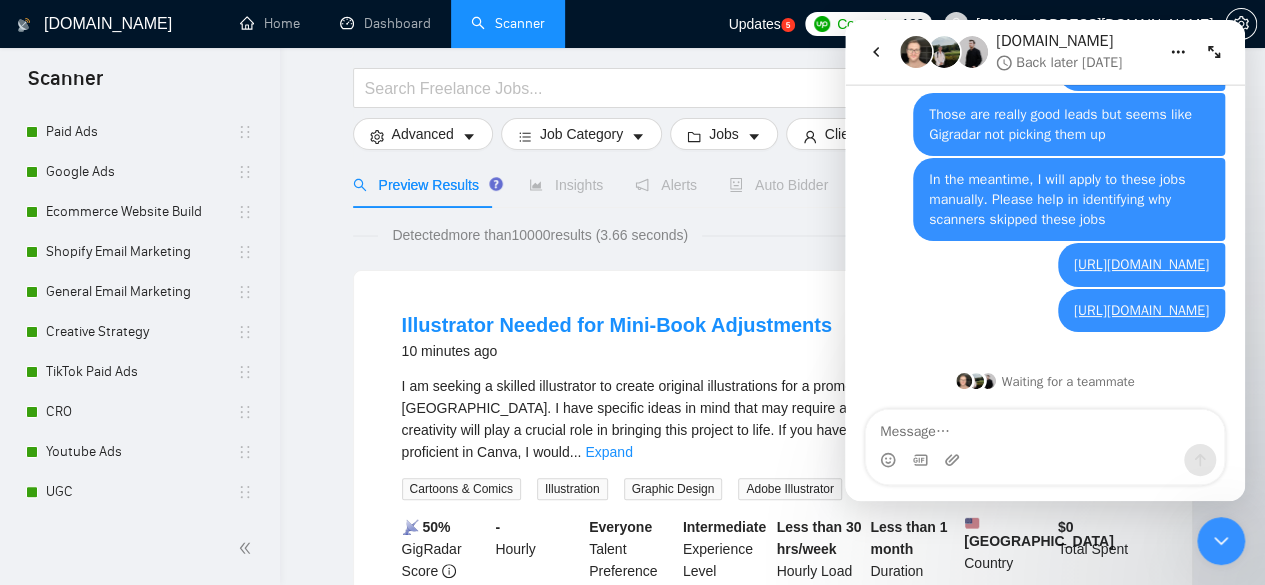click at bounding box center (1045, 460) 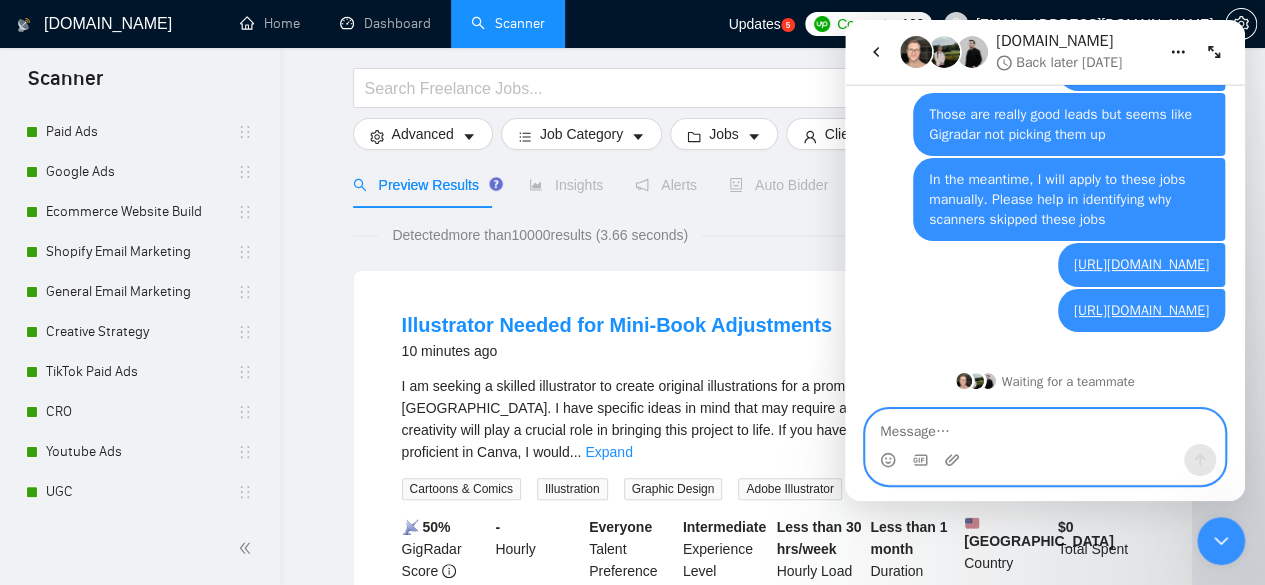 click at bounding box center (1045, 427) 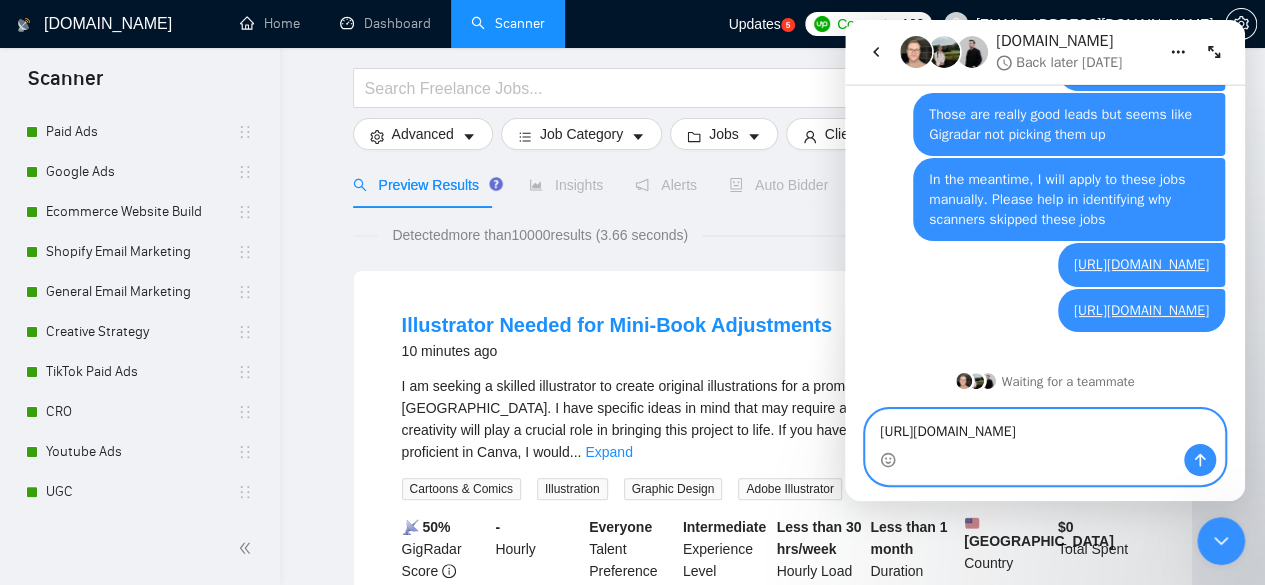 scroll, scrollTop: 17, scrollLeft: 0, axis: vertical 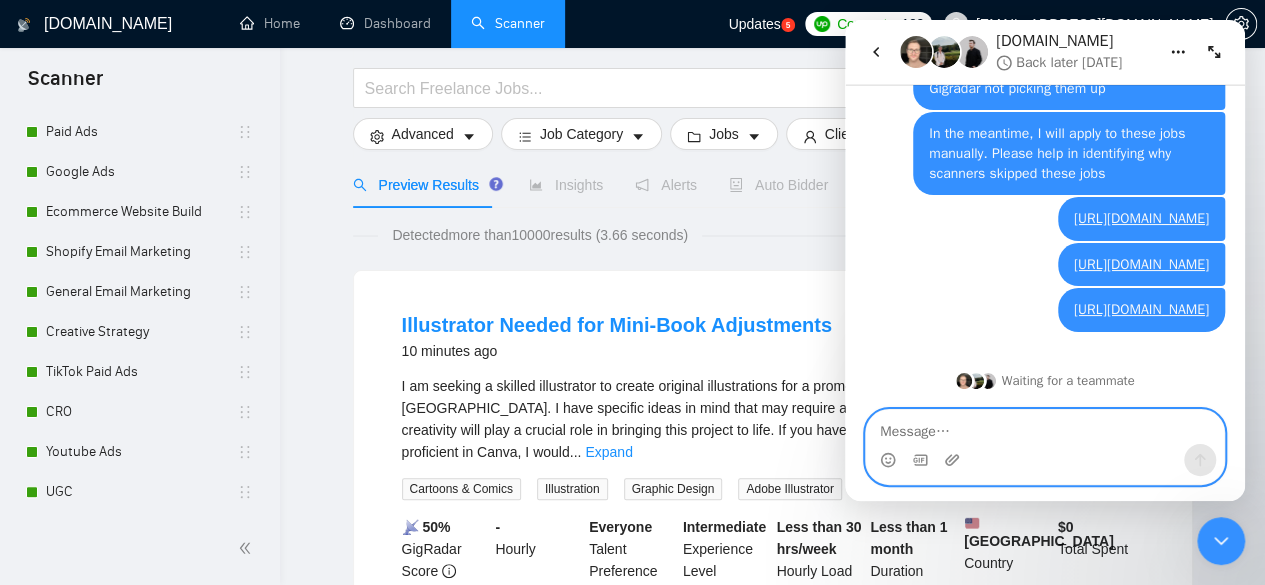 click at bounding box center [1045, 427] 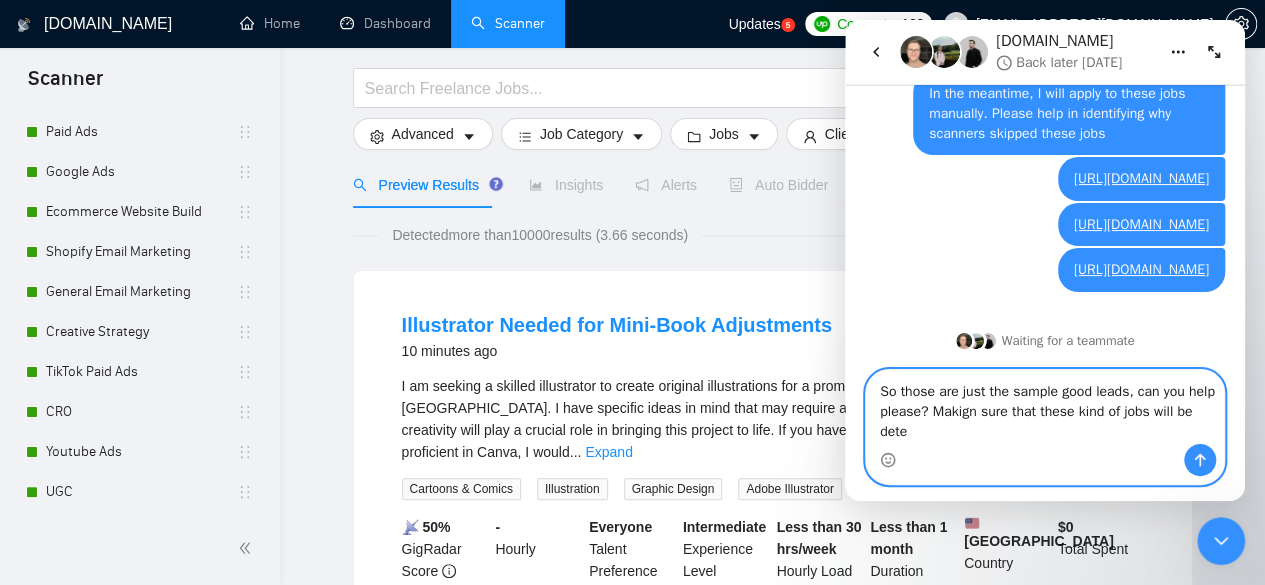 scroll, scrollTop: 1957, scrollLeft: 0, axis: vertical 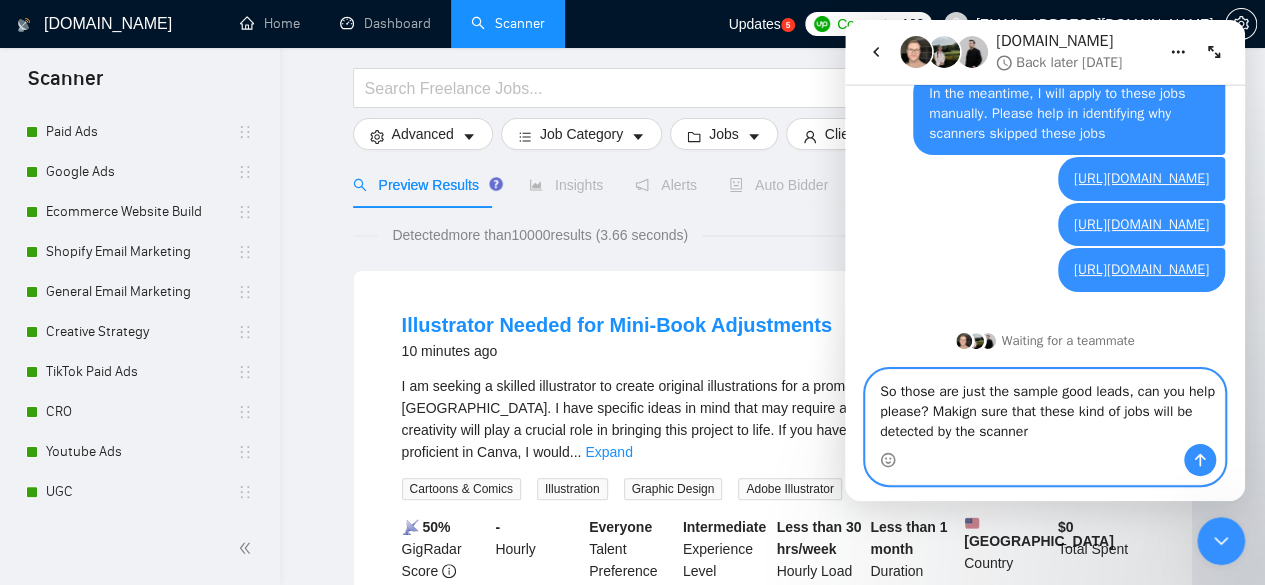 type on "So those are just the sample good leads, can you help please? Makign sure that these kind of jobs will be detected by the scanners" 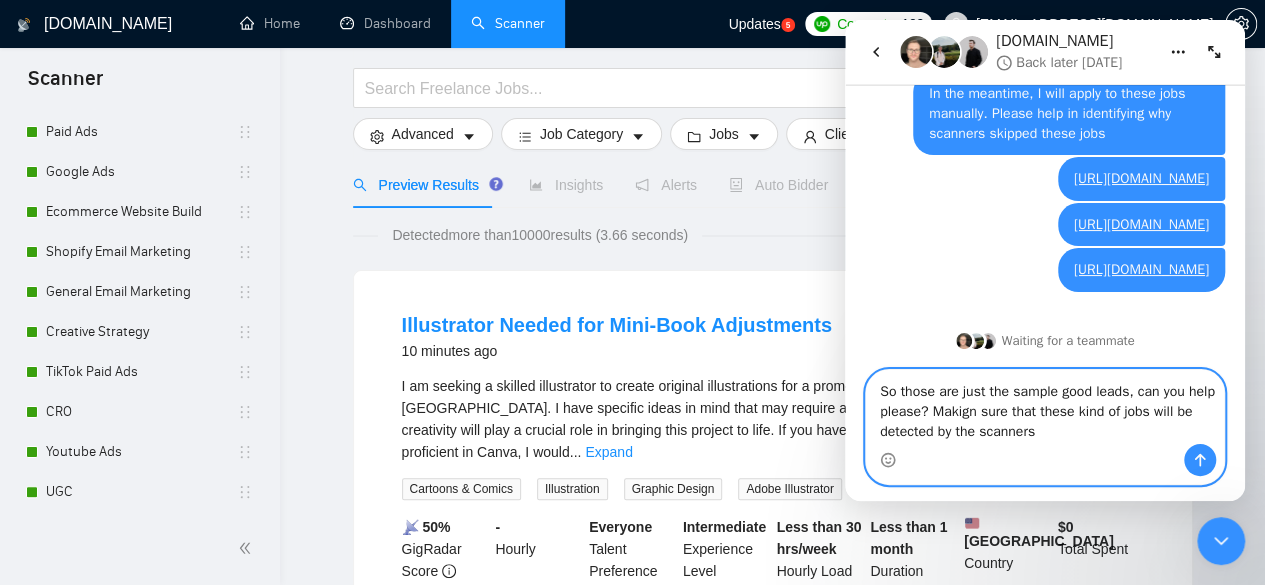 type 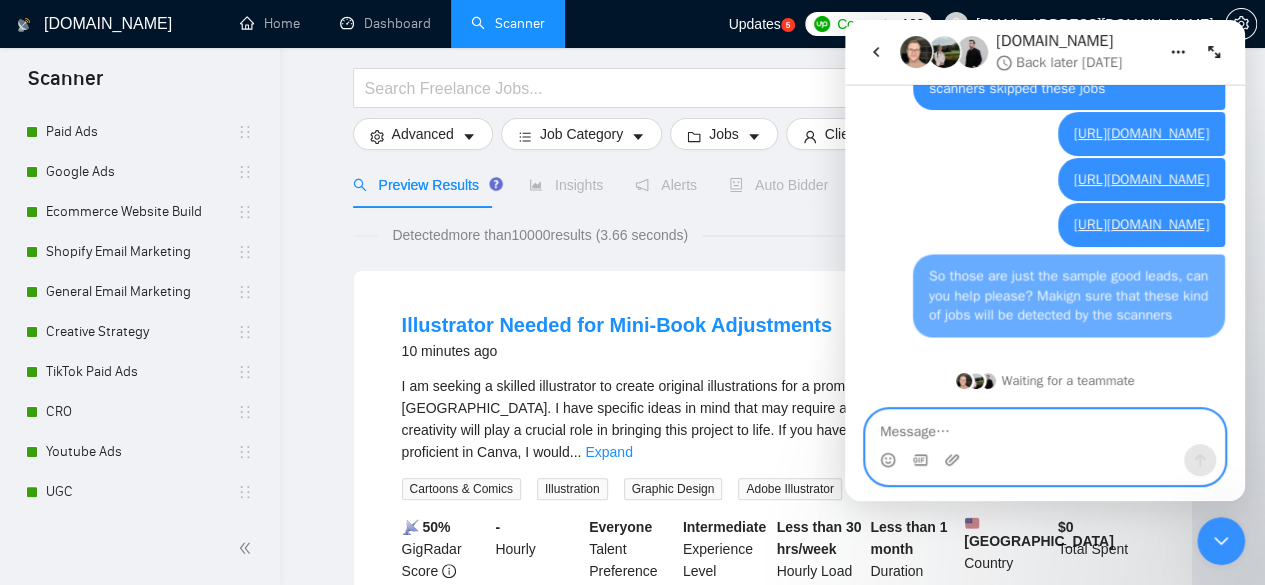 scroll, scrollTop: 2002, scrollLeft: 0, axis: vertical 